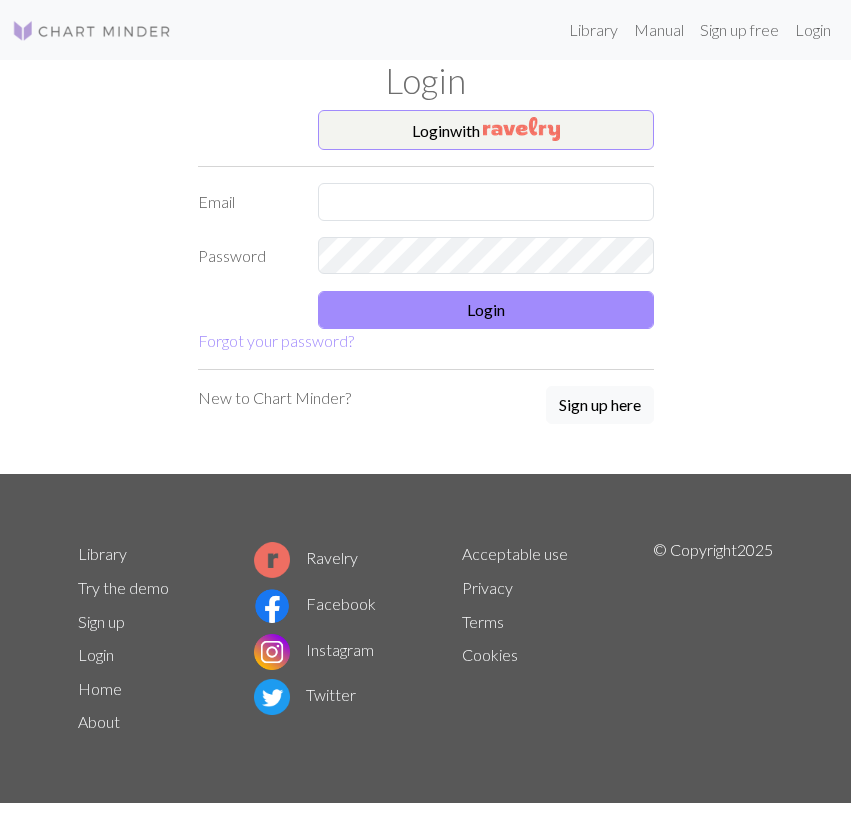scroll, scrollTop: 0, scrollLeft: 0, axis: both 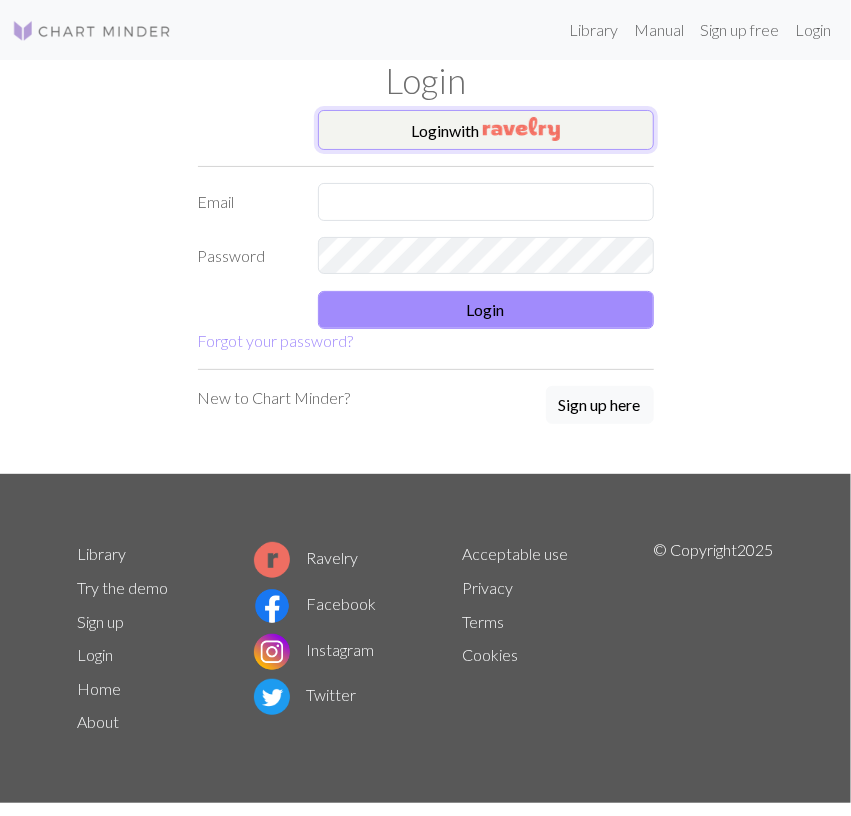 click on "Login  with" at bounding box center [486, 130] 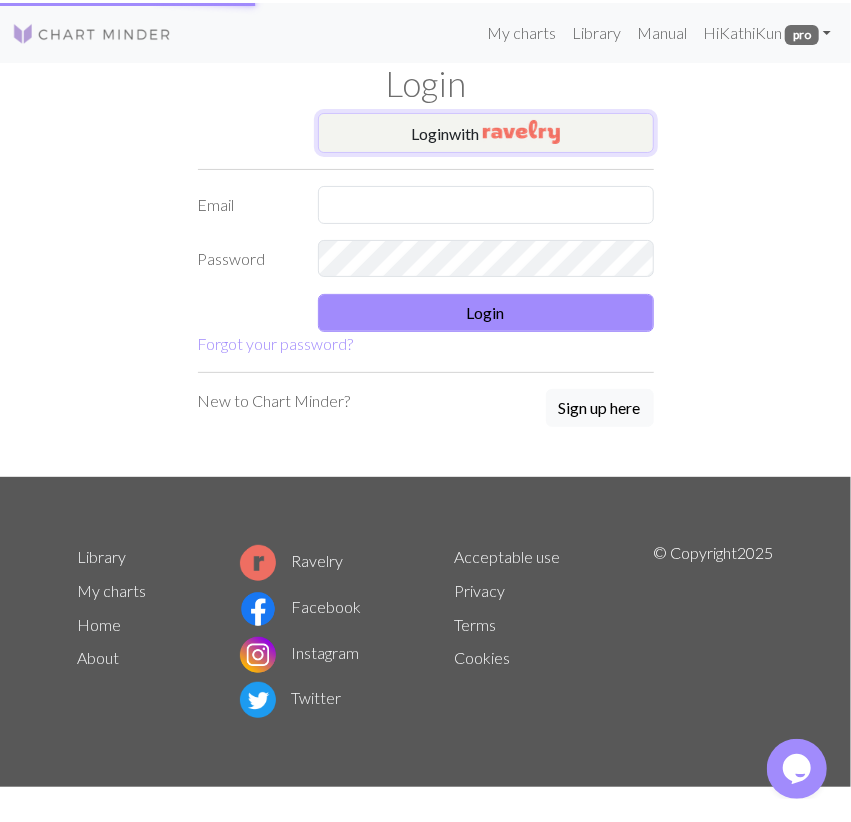 scroll, scrollTop: 0, scrollLeft: 0, axis: both 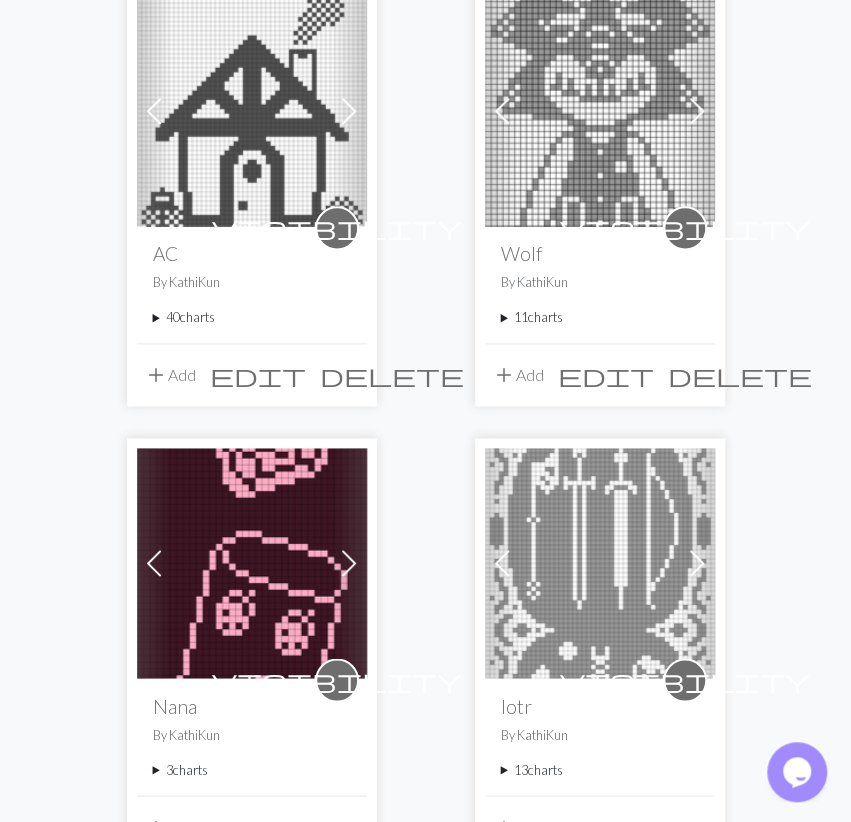 click on "3  charts" at bounding box center (252, 769) 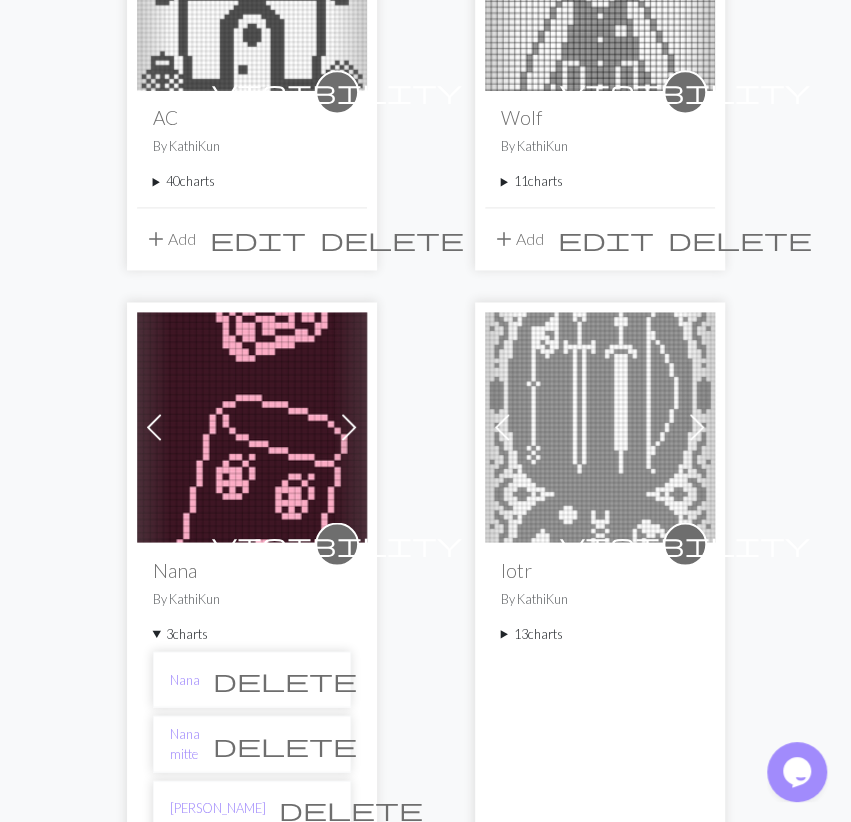 scroll, scrollTop: 936, scrollLeft: 0, axis: vertical 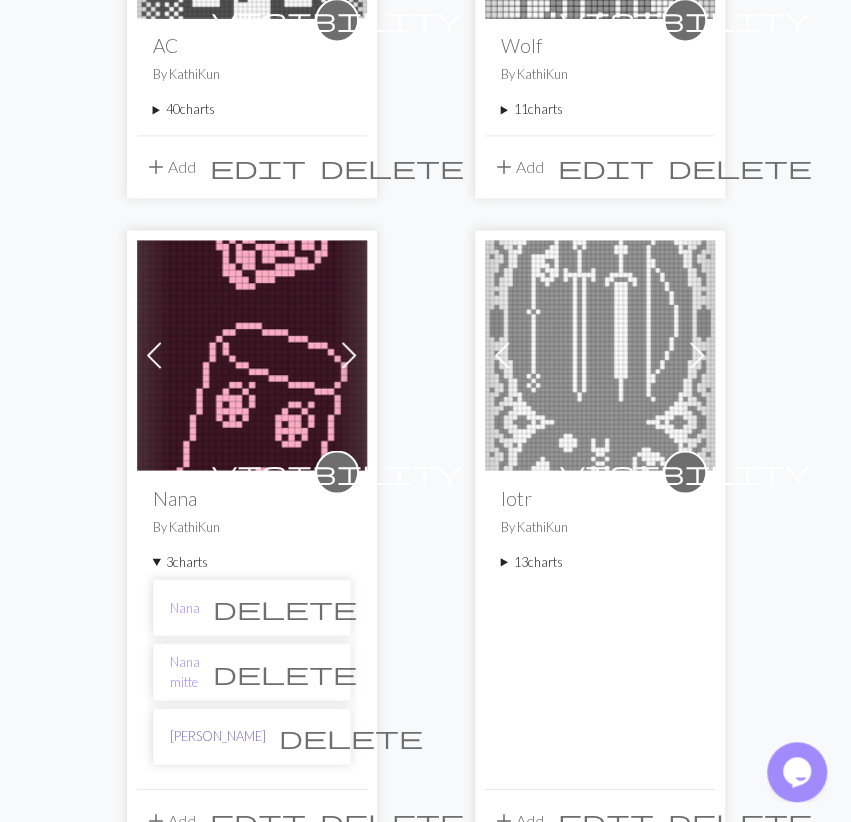 click on "[PERSON_NAME]" at bounding box center [218, 735] 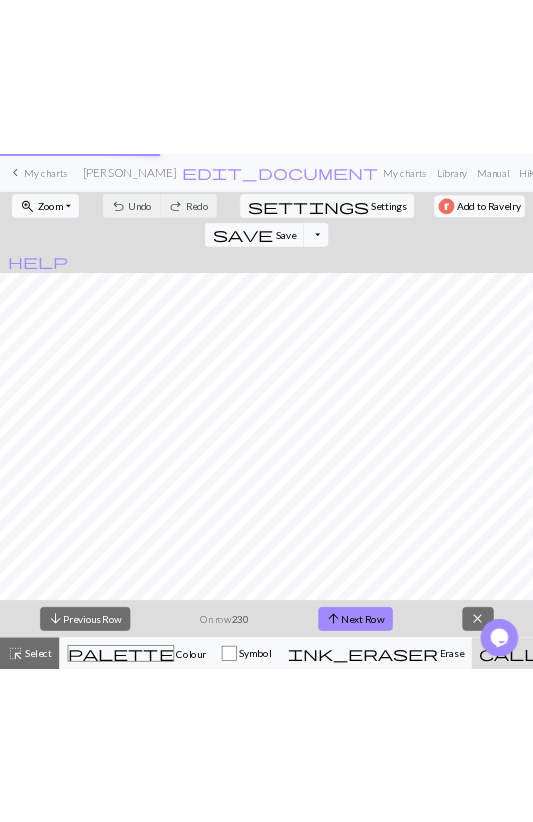 scroll, scrollTop: 0, scrollLeft: 0, axis: both 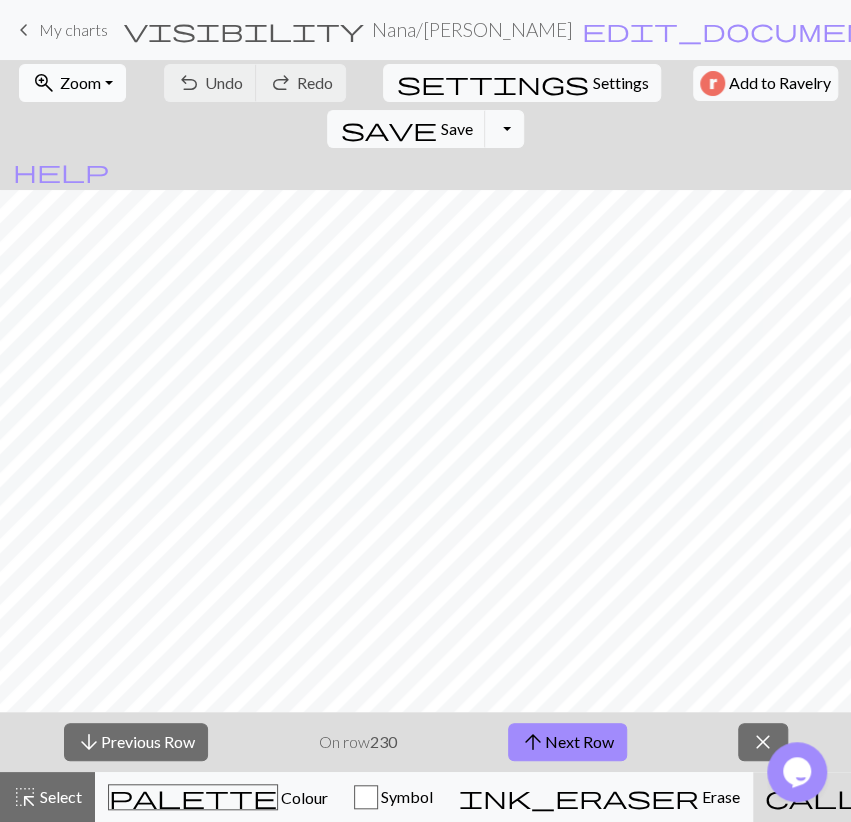 click on "zoom_in" at bounding box center [44, 83] 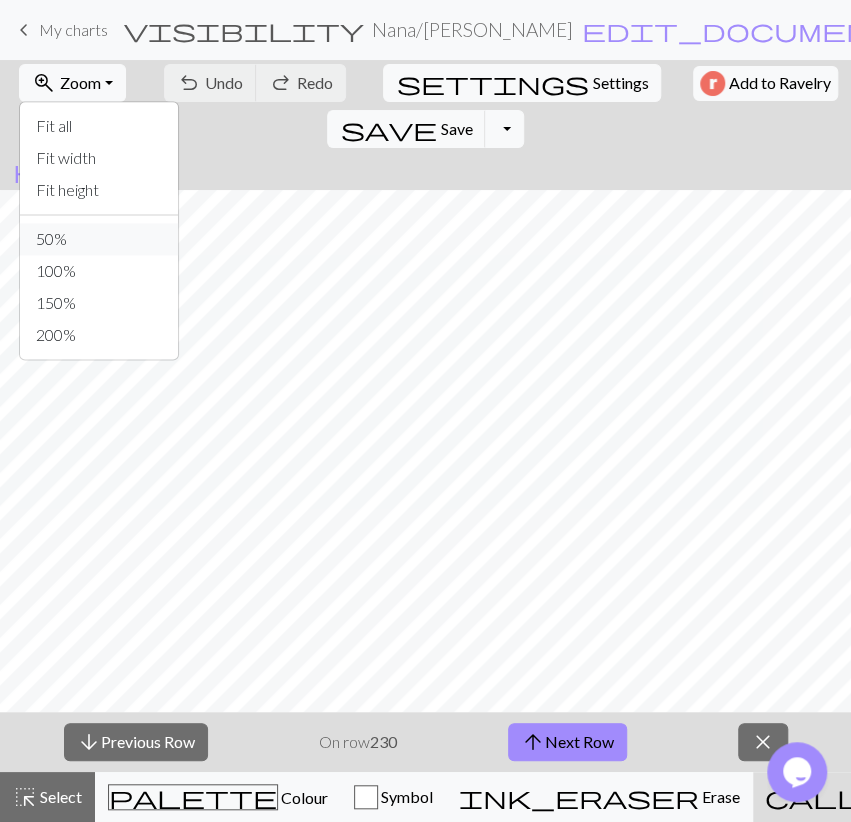 click on "50%" at bounding box center [99, 239] 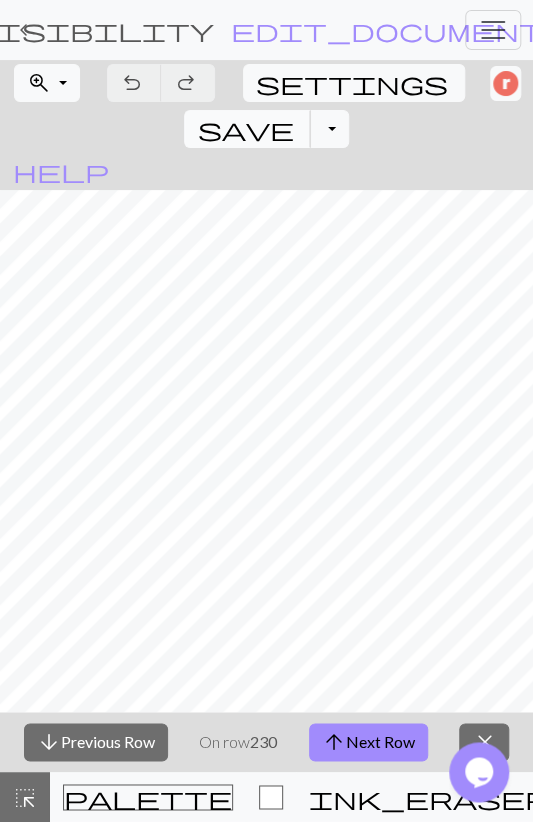 click on "save" at bounding box center [245, 129] 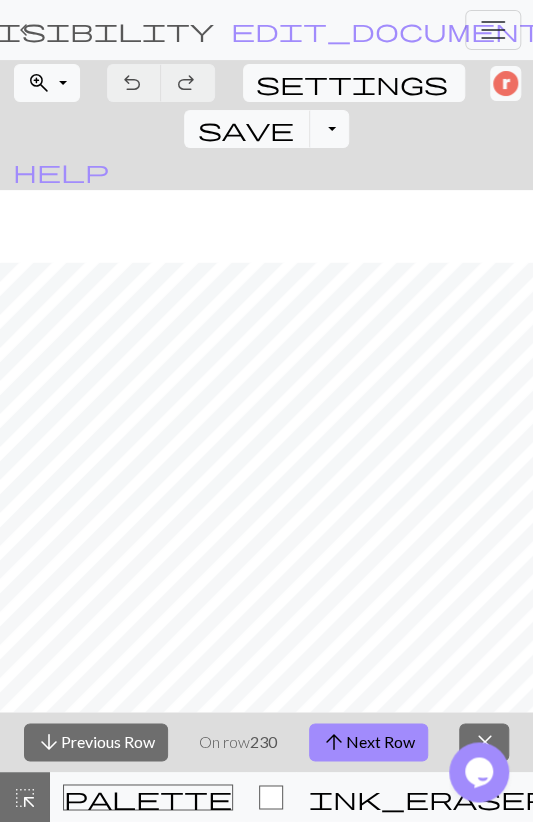 scroll, scrollTop: 348, scrollLeft: 0, axis: vertical 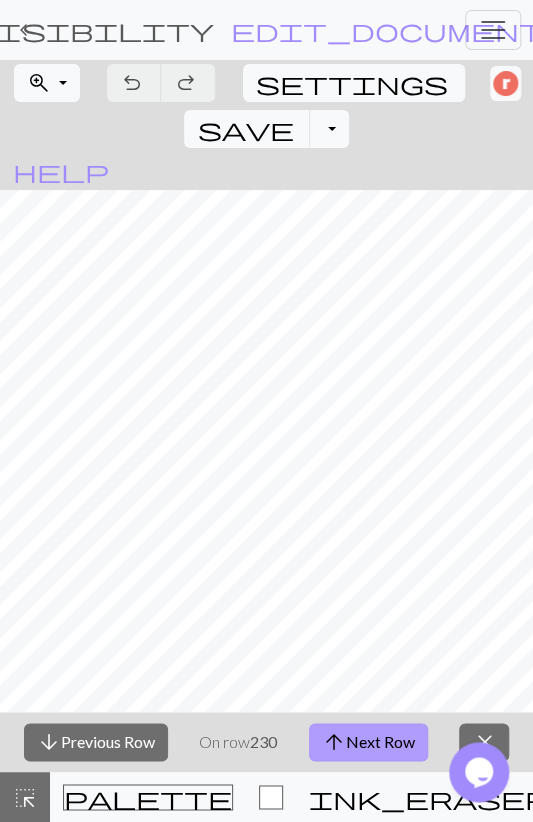 click on "arrow_upward  Next Row" at bounding box center [368, 742] 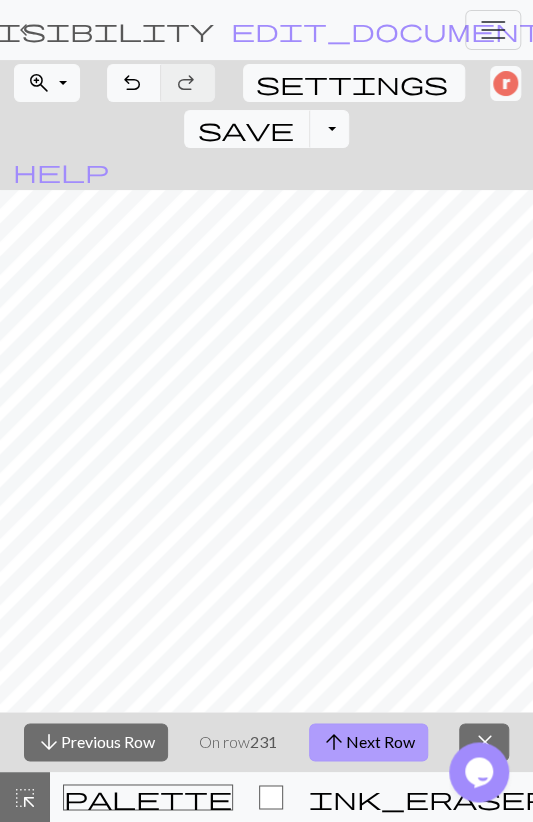 click on "arrow_upward  Next Row" at bounding box center [368, 742] 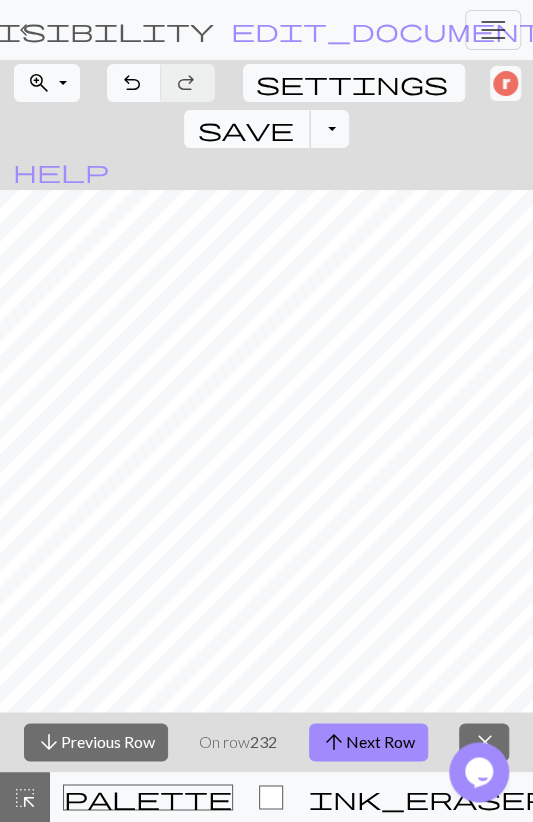 click on "save Save Save" at bounding box center [247, 129] 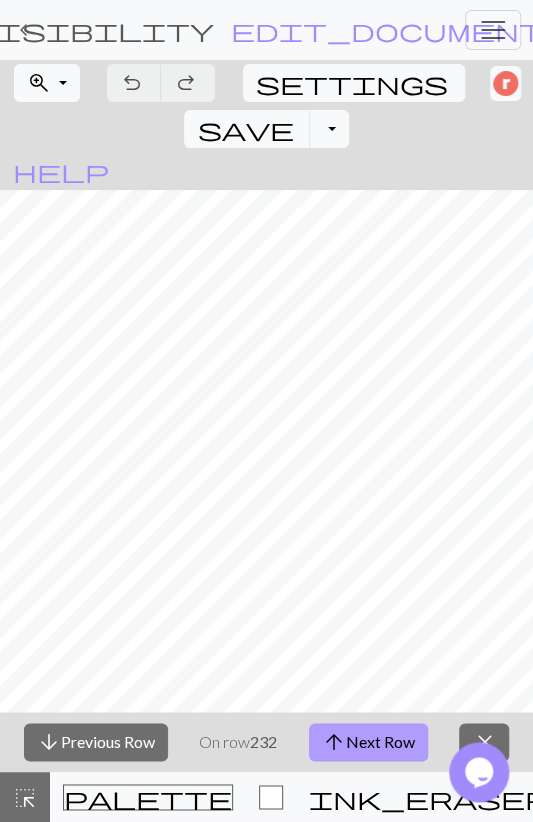 click on "arrow_upward  Next Row" at bounding box center (368, 742) 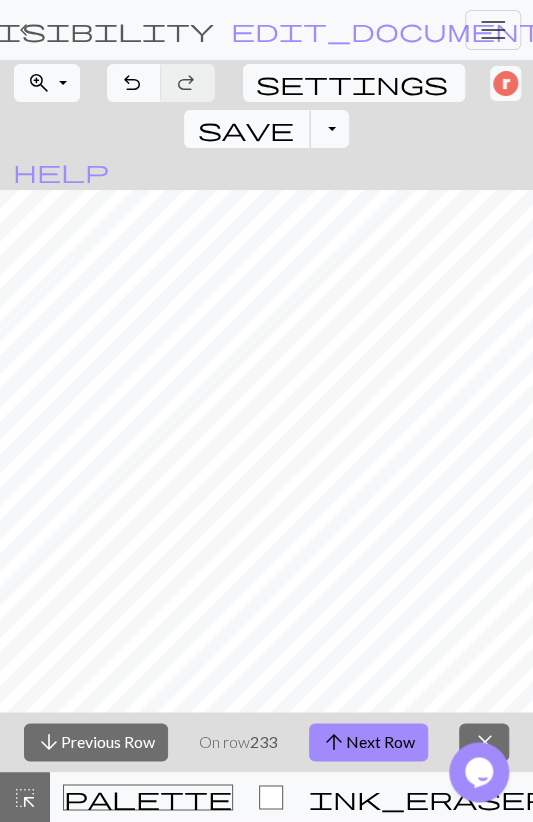 click on "save" at bounding box center (245, 129) 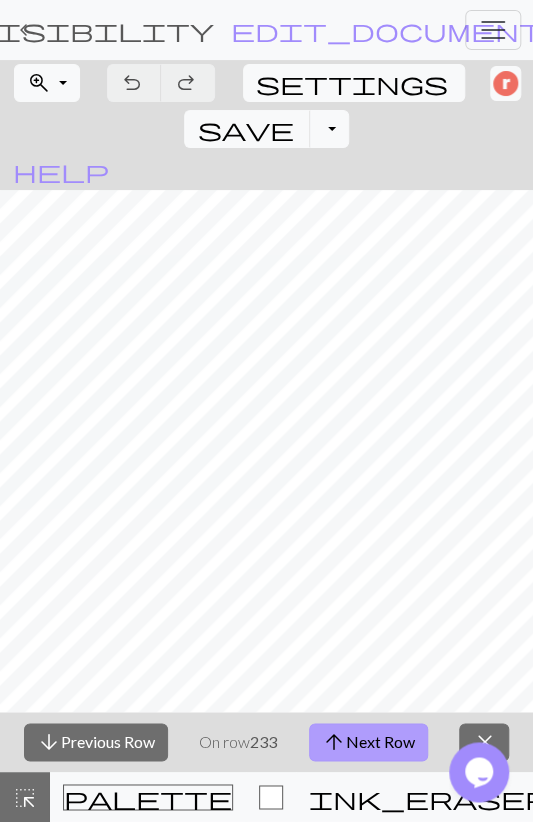 click on "arrow_upward  Next Row" at bounding box center (368, 742) 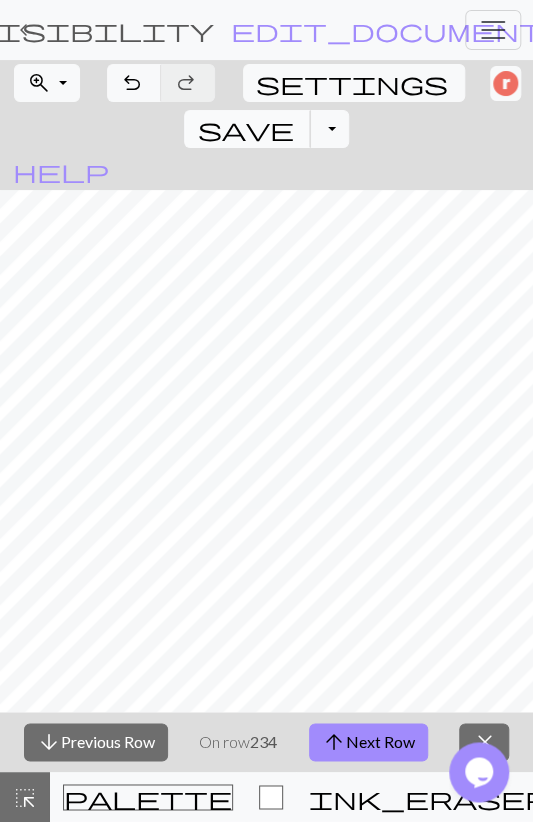 click on "save" at bounding box center [245, 129] 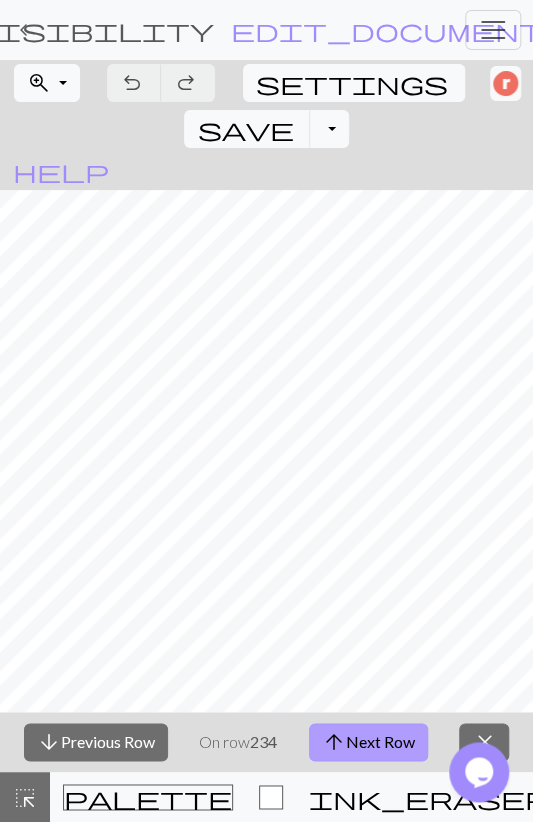 click on "arrow_upward  Next Row" at bounding box center [368, 742] 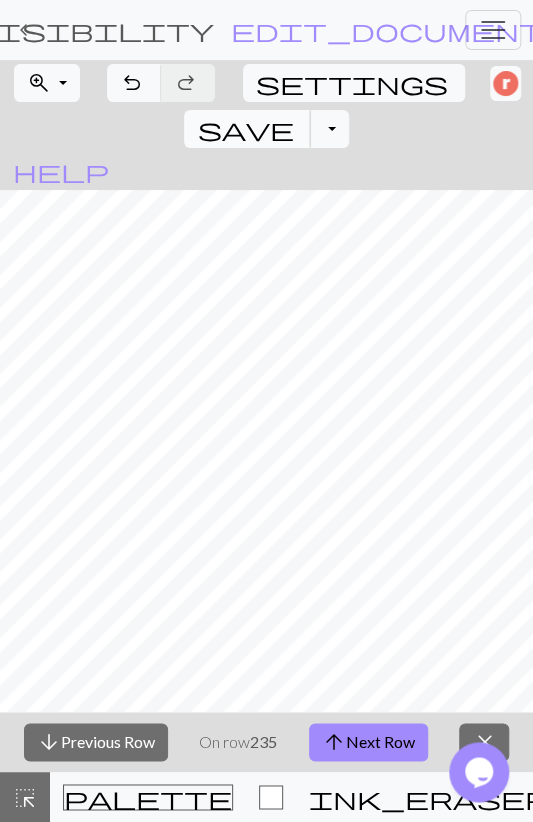 click on "save" at bounding box center [245, 129] 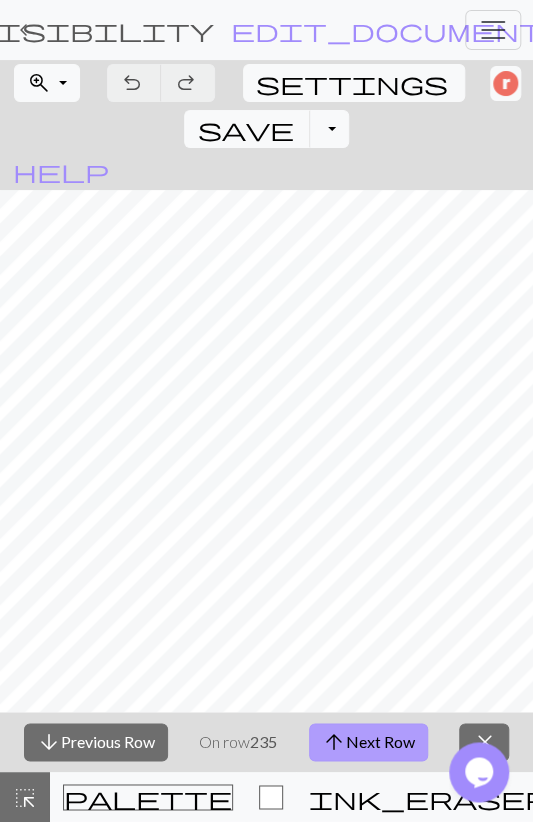 click on "arrow_upward  Next Row" at bounding box center (368, 742) 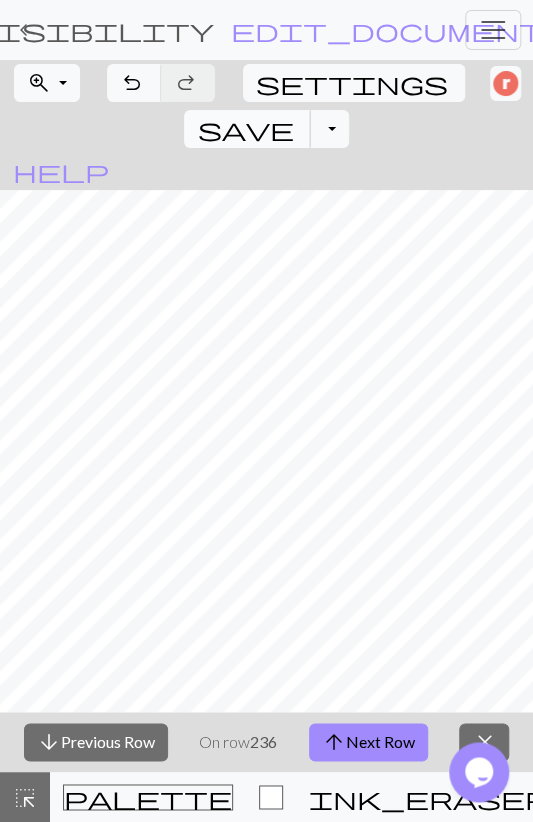 click on "save" at bounding box center [245, 129] 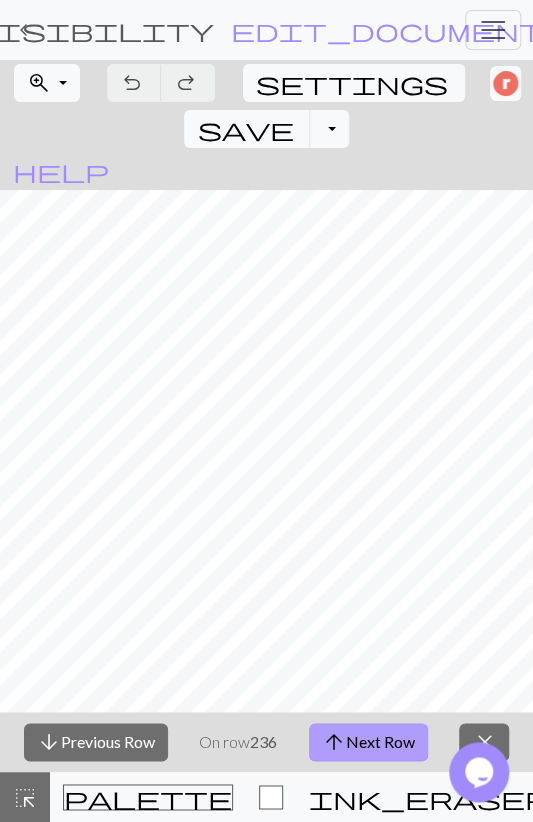 click on "arrow_upward  Next Row" at bounding box center [368, 742] 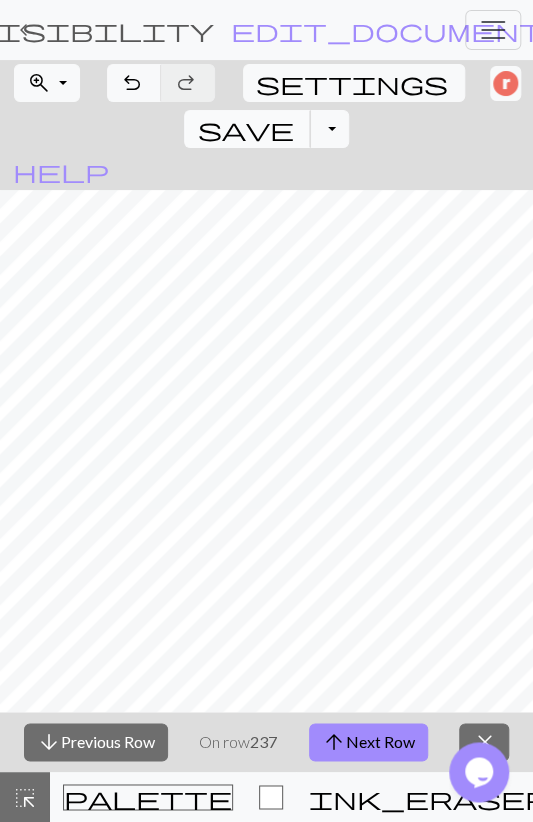 click on "save" at bounding box center [245, 129] 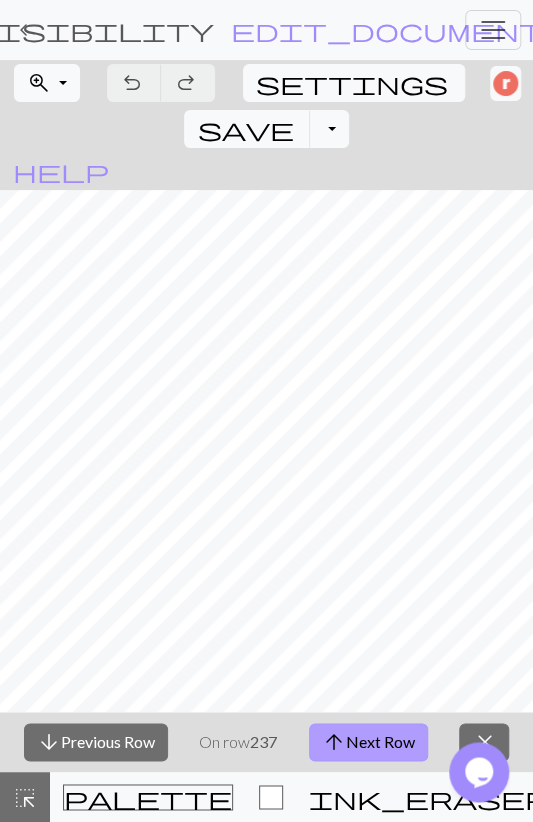 click on "arrow_upward  Next Row" at bounding box center [368, 742] 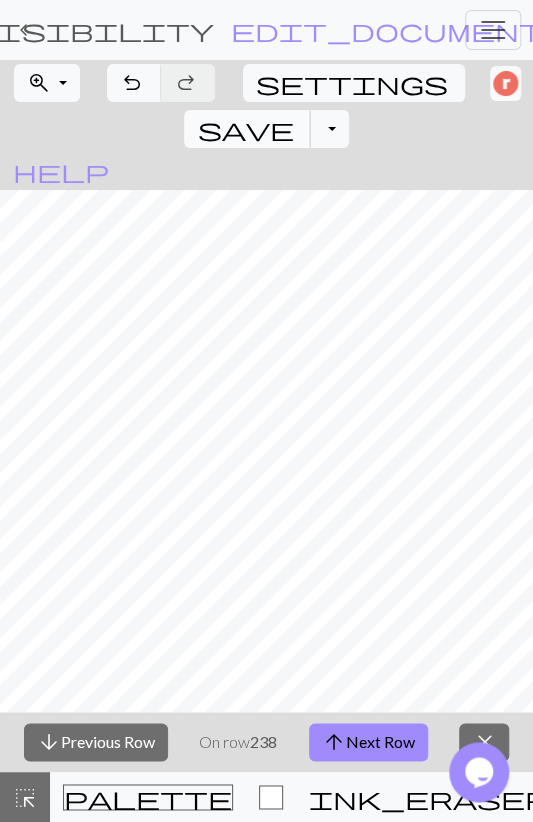 click on "save" at bounding box center (245, 129) 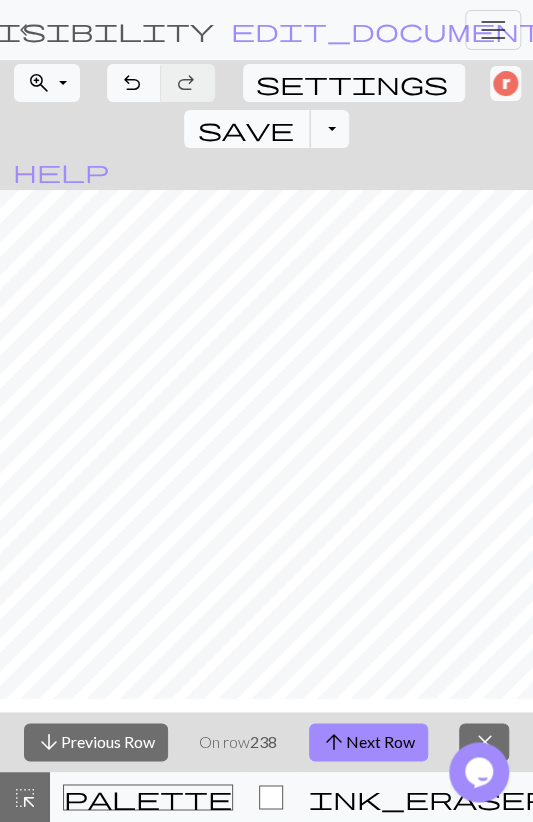 scroll, scrollTop: 232, scrollLeft: 0, axis: vertical 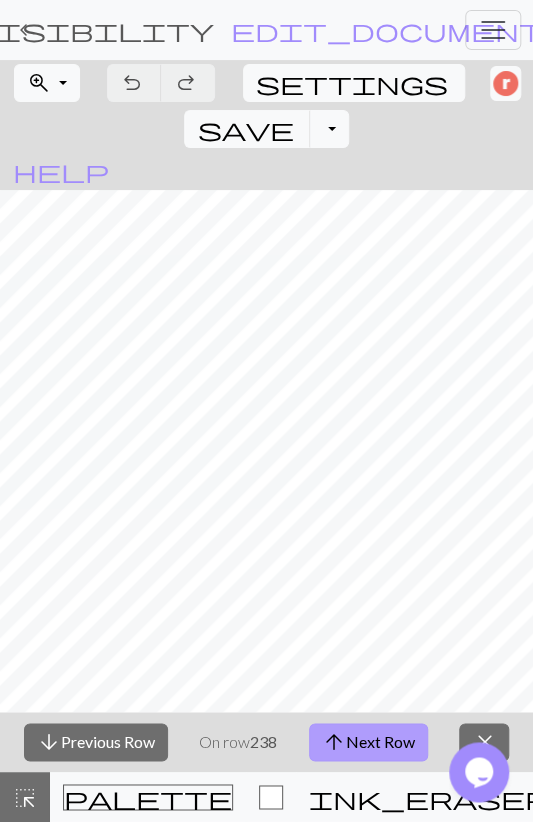 click on "arrow_upward  Next Row" at bounding box center (368, 742) 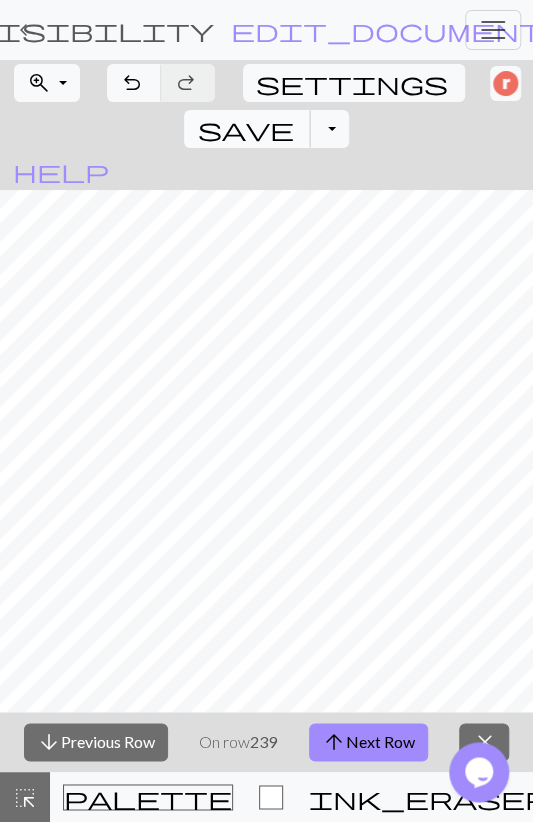 click on "save" at bounding box center [245, 129] 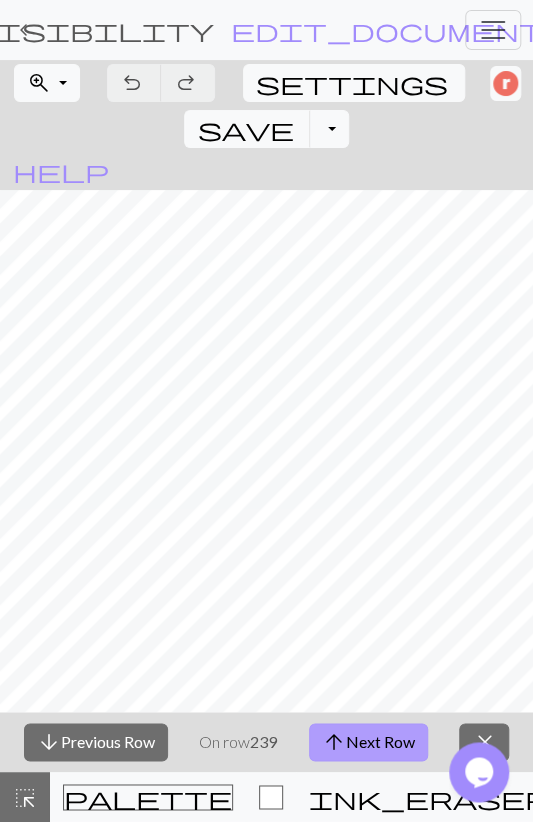click on "arrow_upward" at bounding box center (334, 742) 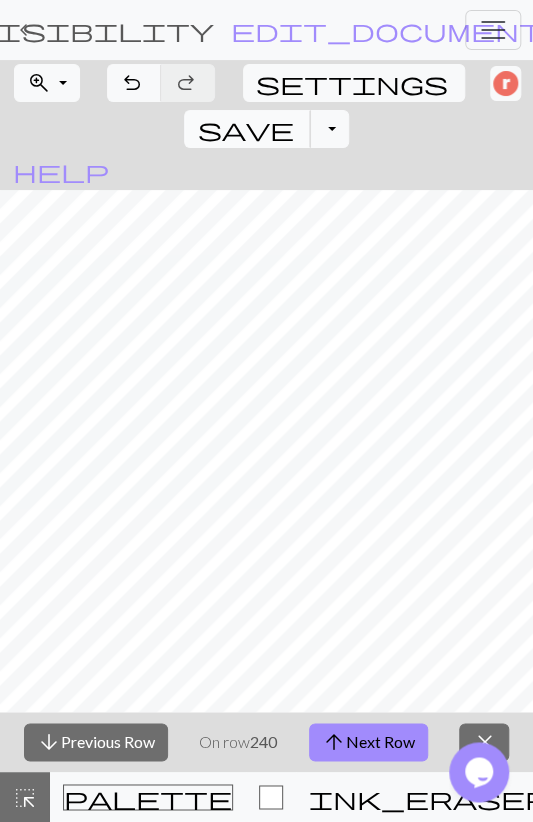 click on "save" at bounding box center [245, 129] 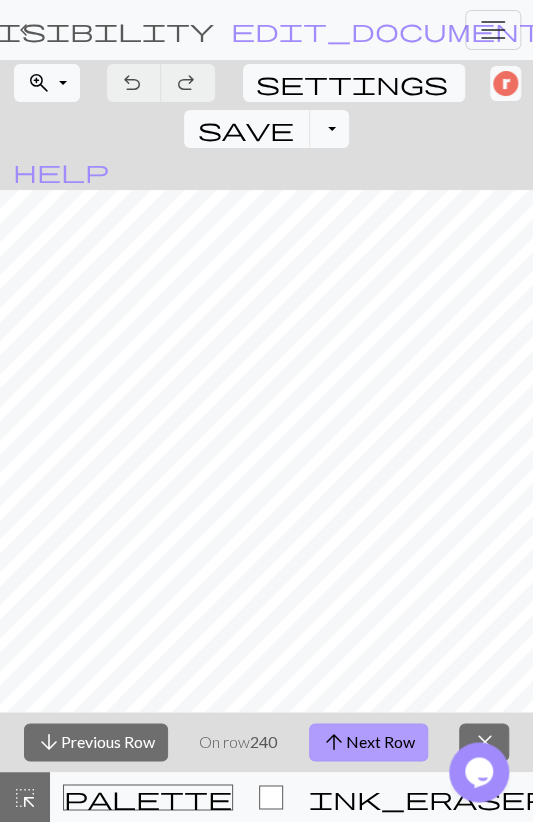 click on "arrow_upward  Next Row" at bounding box center [368, 742] 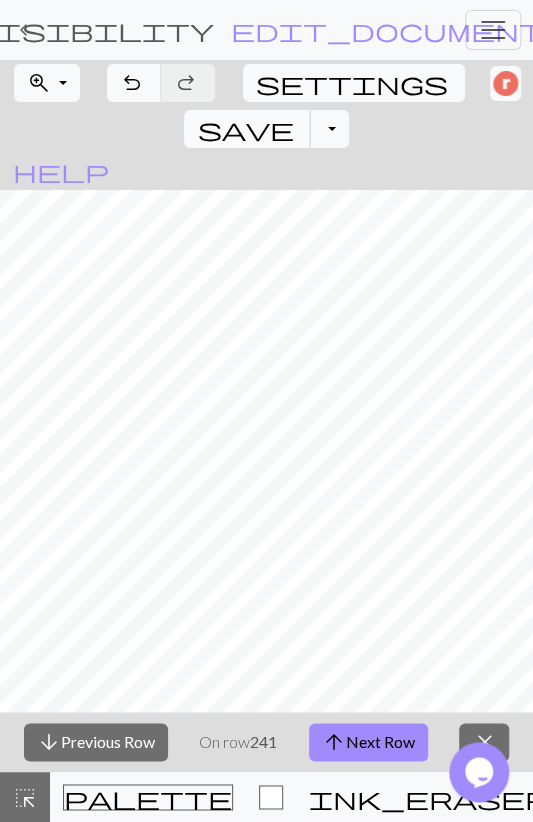 click on "save Save Save" at bounding box center (247, 129) 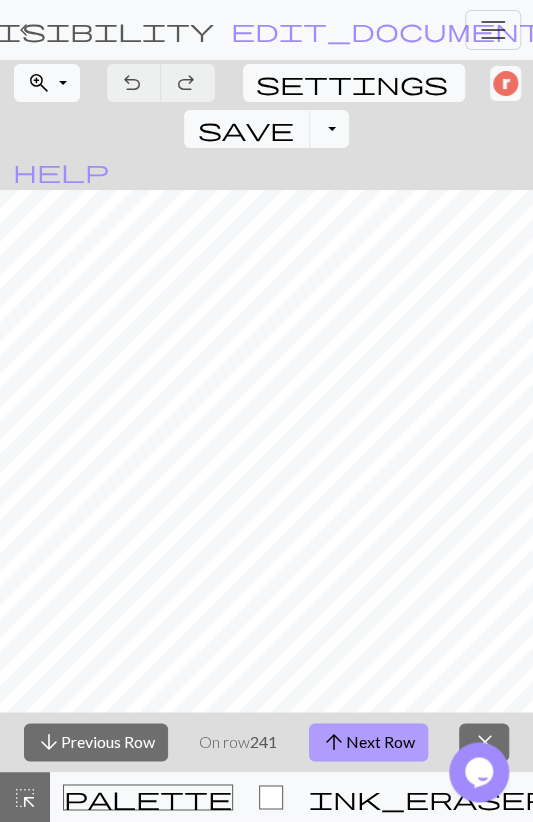 click on "arrow_upward  Next Row" at bounding box center [368, 742] 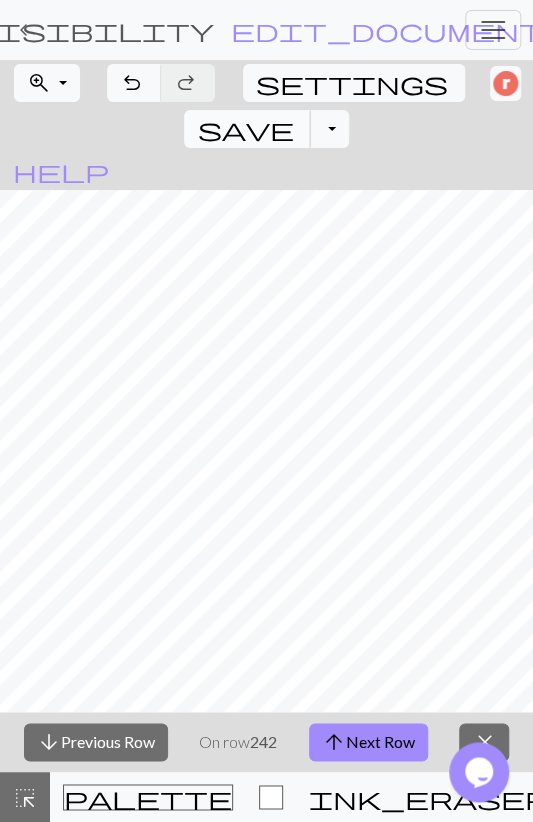 click on "save" at bounding box center (245, 129) 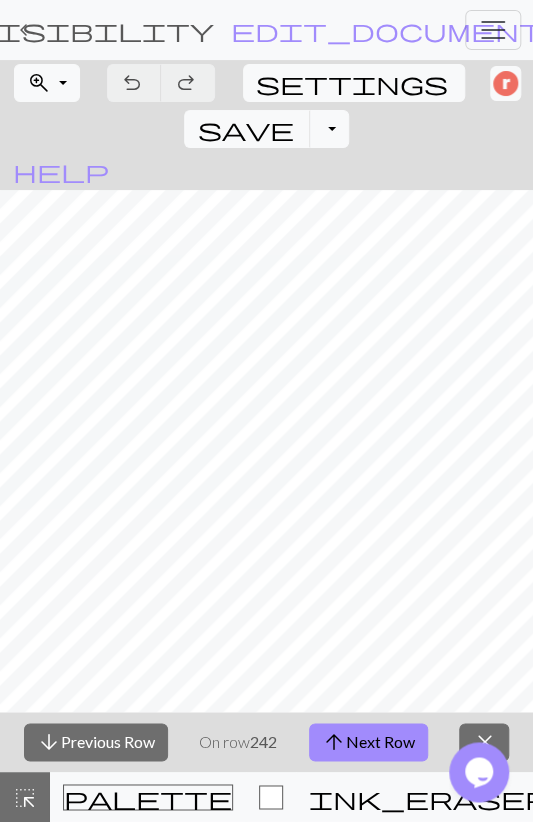 click on "arrow_upward" at bounding box center [334, 742] 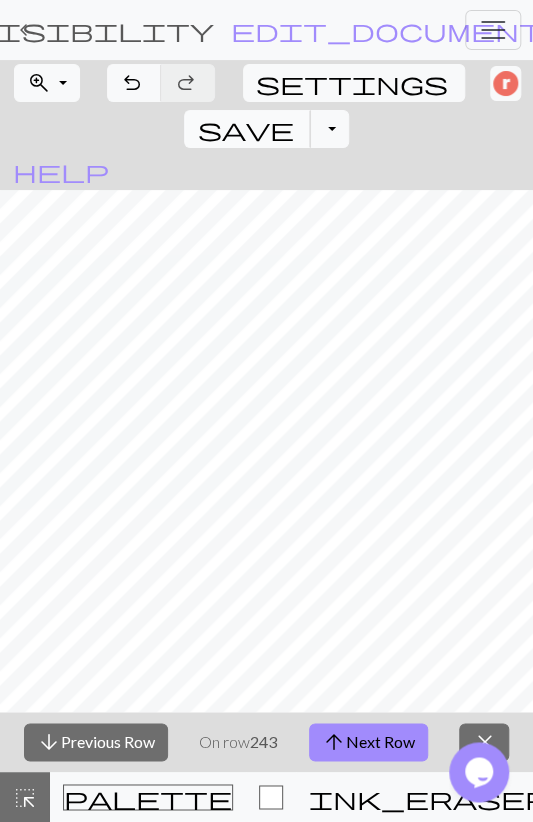 click on "save" at bounding box center (245, 129) 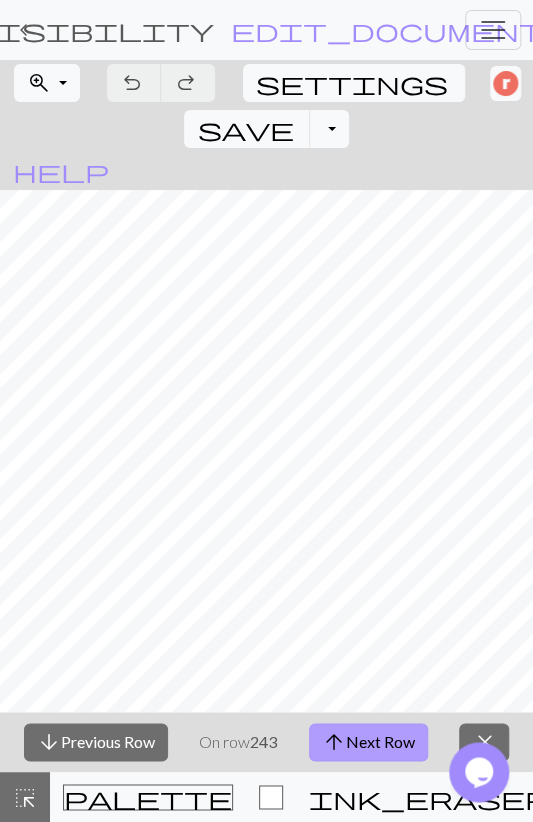 click on "arrow_upward  Next Row" at bounding box center (368, 742) 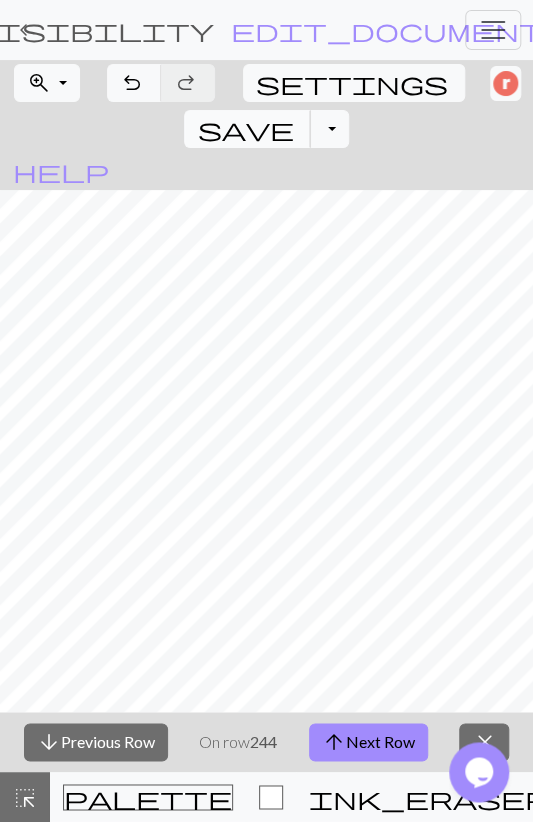 click on "save" at bounding box center [245, 129] 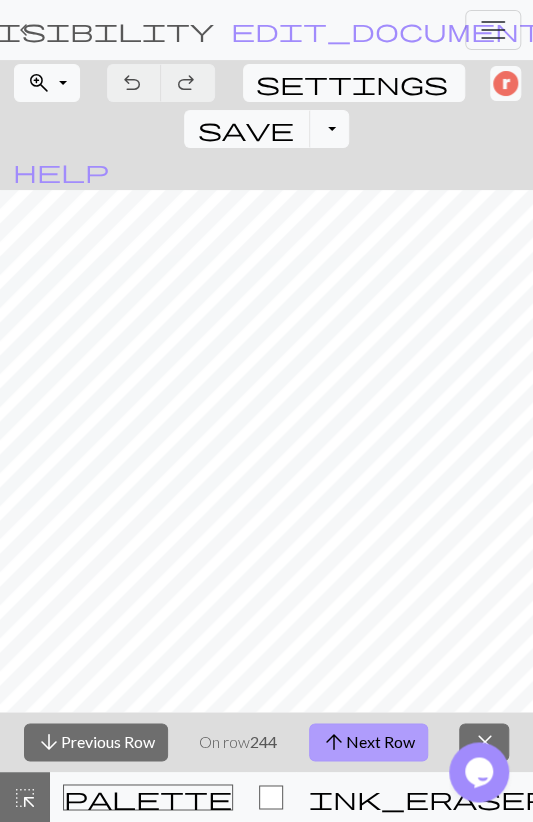 click on "arrow_upward  Next Row" at bounding box center (368, 742) 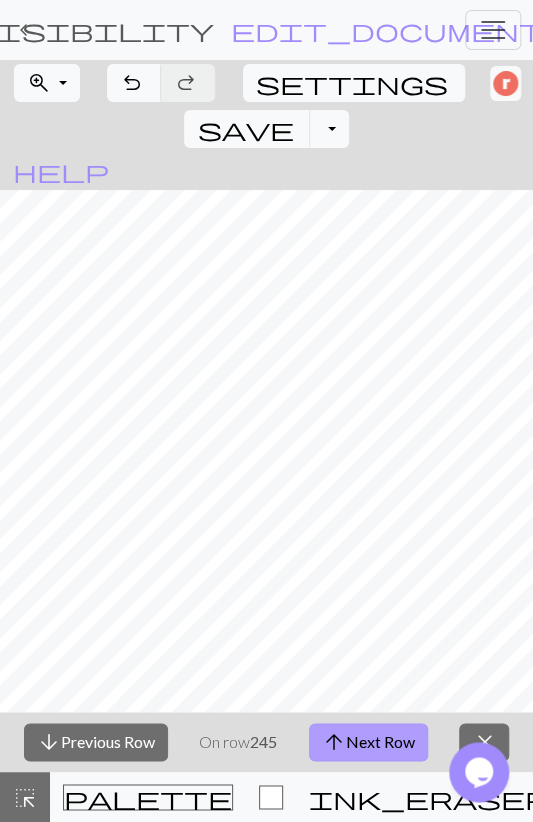 click on "arrow_upward  Next Row" at bounding box center (368, 742) 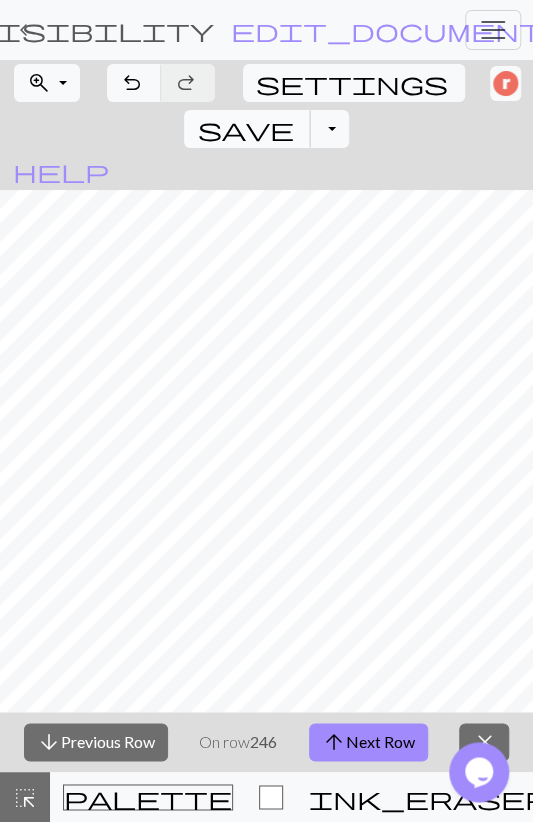 click on "save" at bounding box center (245, 129) 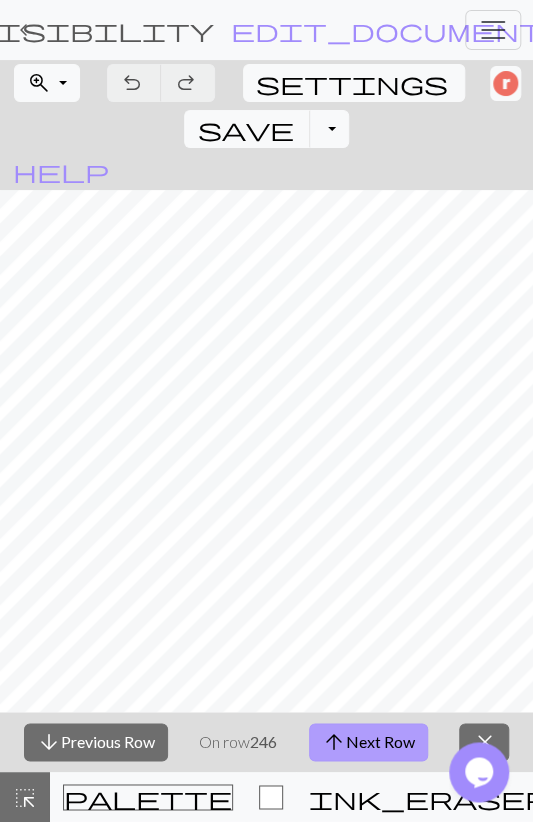 click on "arrow_upward  Next Row" at bounding box center [368, 742] 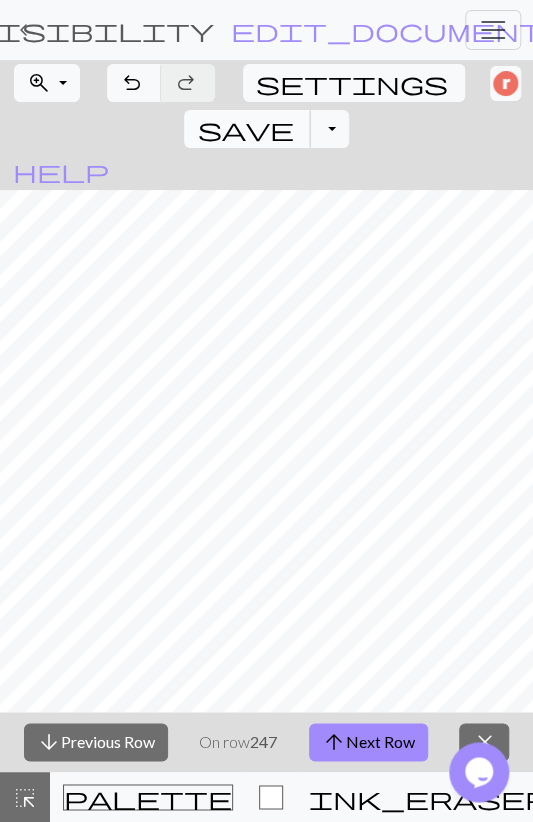 click on "save Save Save" at bounding box center [247, 129] 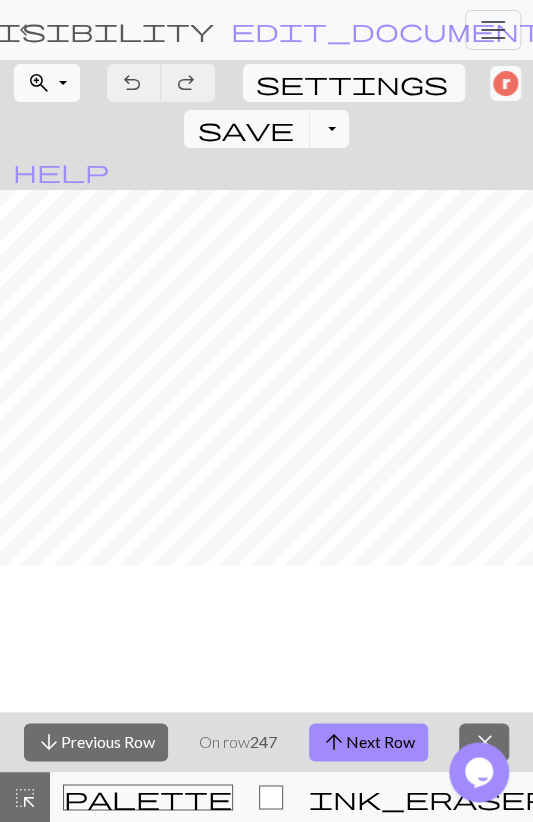 scroll, scrollTop: 0, scrollLeft: 0, axis: both 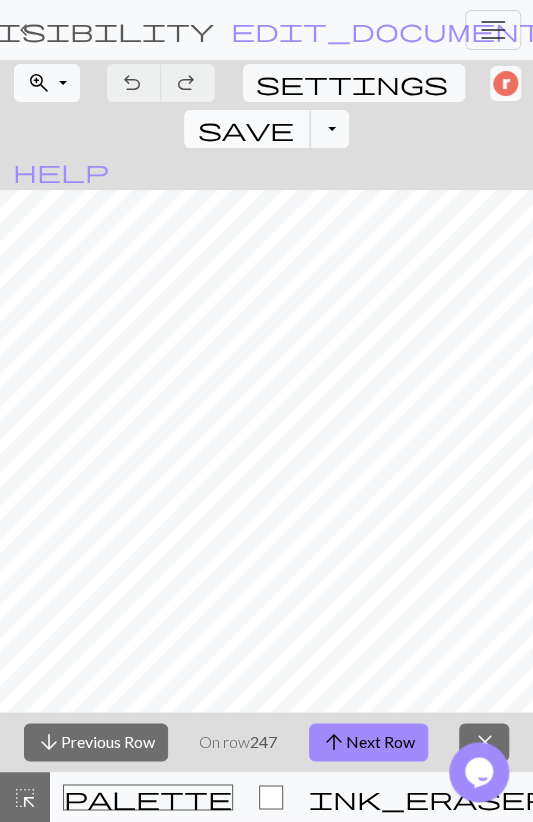 click on "save" at bounding box center (245, 129) 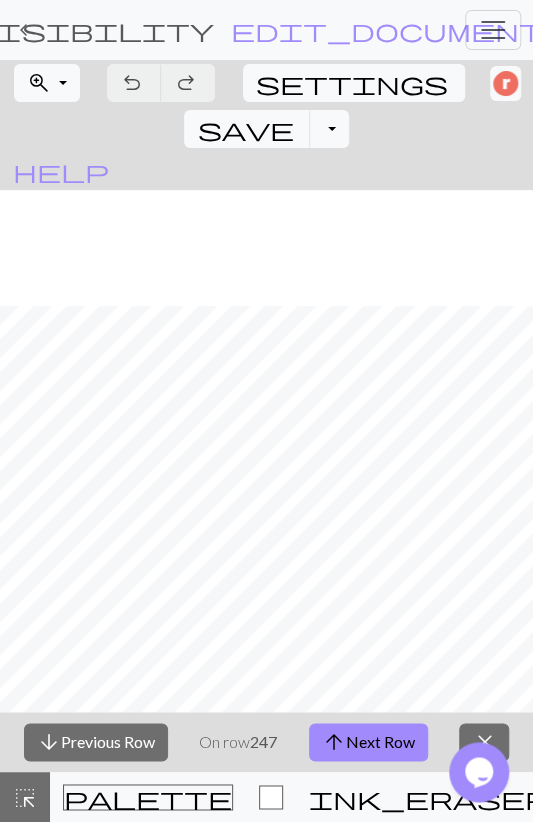 scroll, scrollTop: 116, scrollLeft: 0, axis: vertical 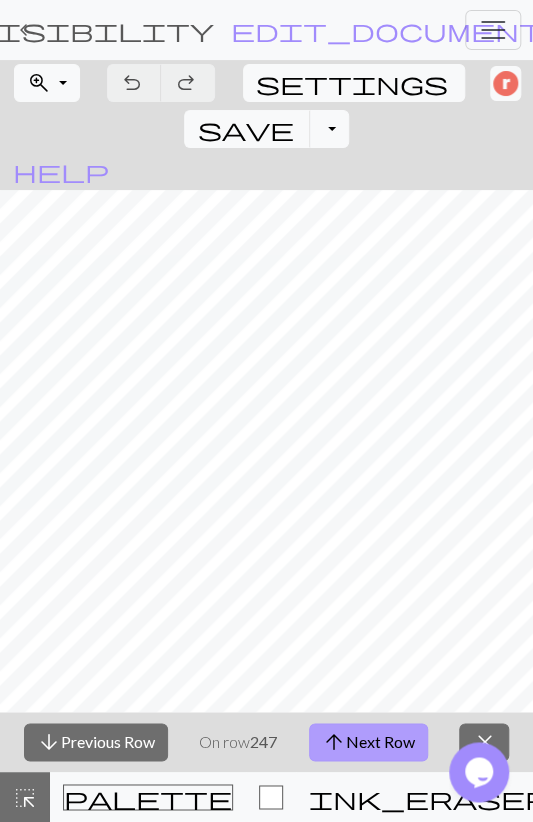 click on "arrow_upward  Next Row" at bounding box center (368, 742) 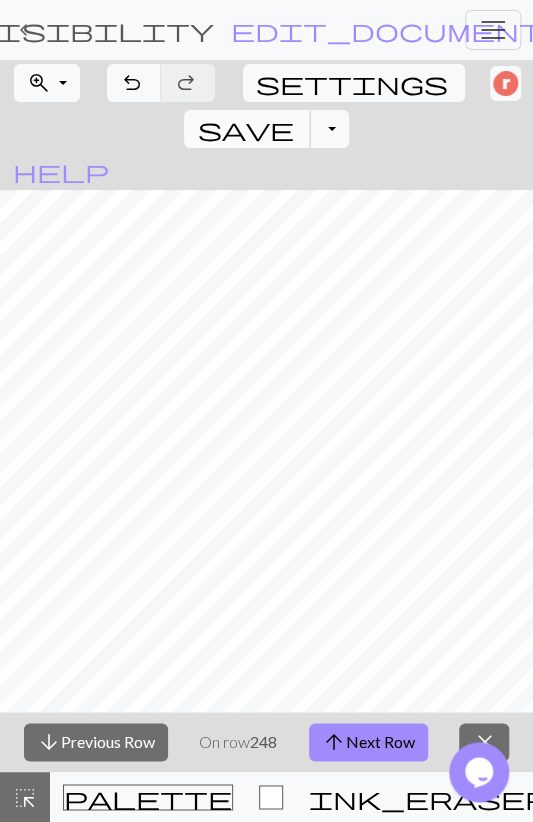 click on "save" at bounding box center [245, 129] 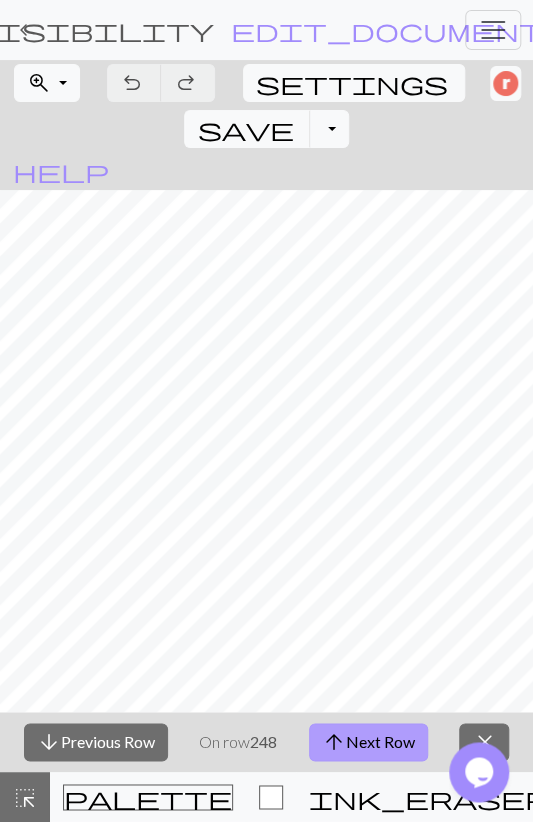 click on "arrow_upward  Next Row" at bounding box center (368, 742) 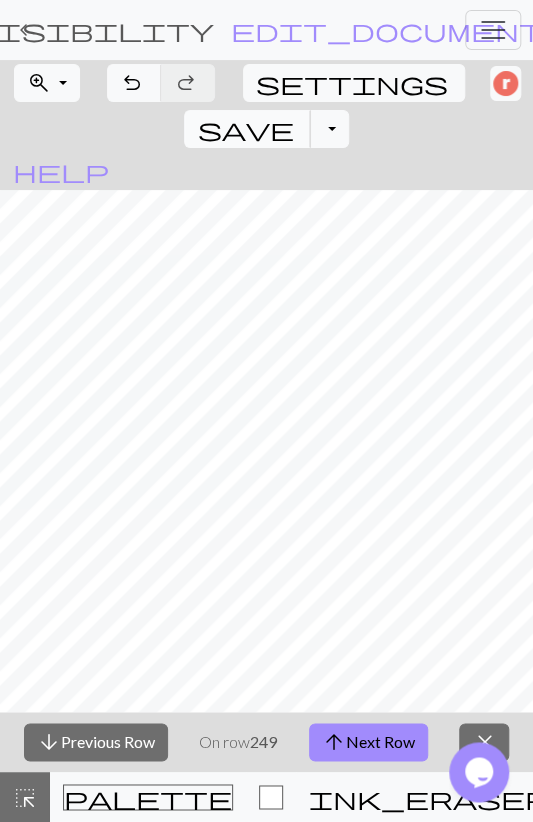 click on "save" at bounding box center [245, 129] 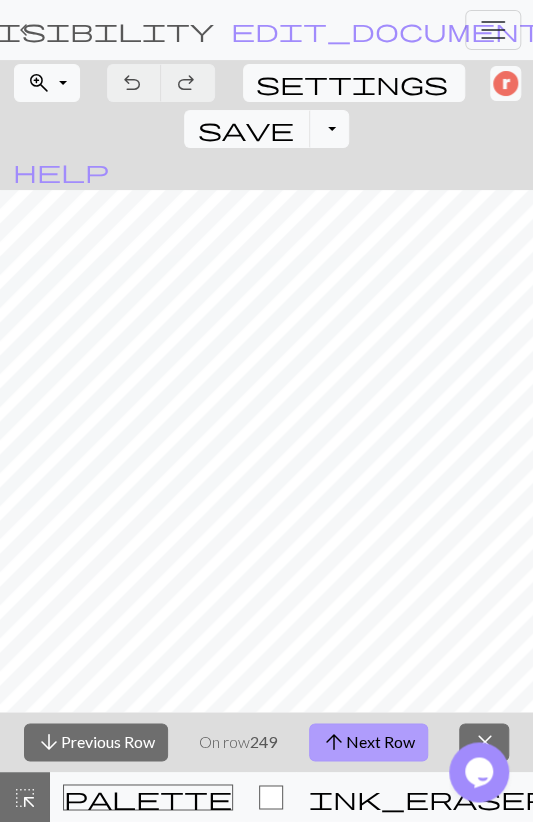 click on "arrow_upward  Next Row" at bounding box center (368, 742) 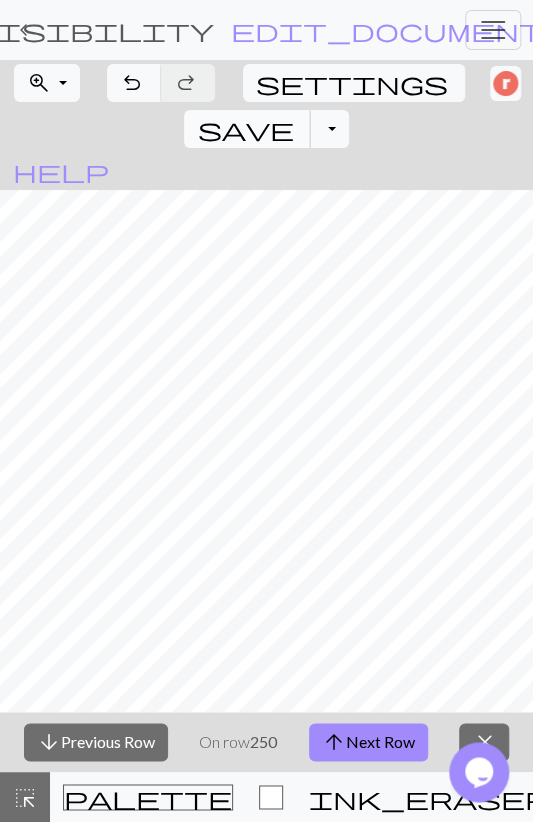 click on "save" at bounding box center [245, 129] 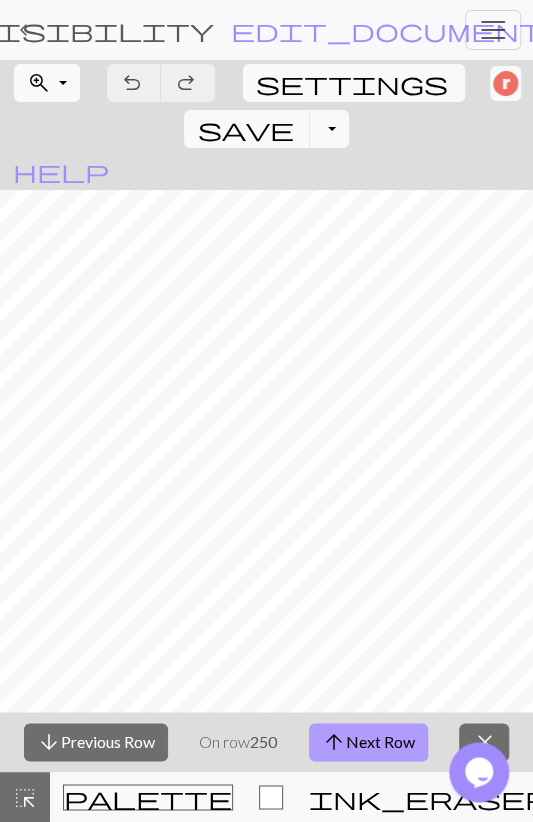 click on "arrow_upward  Next Row" at bounding box center [368, 742] 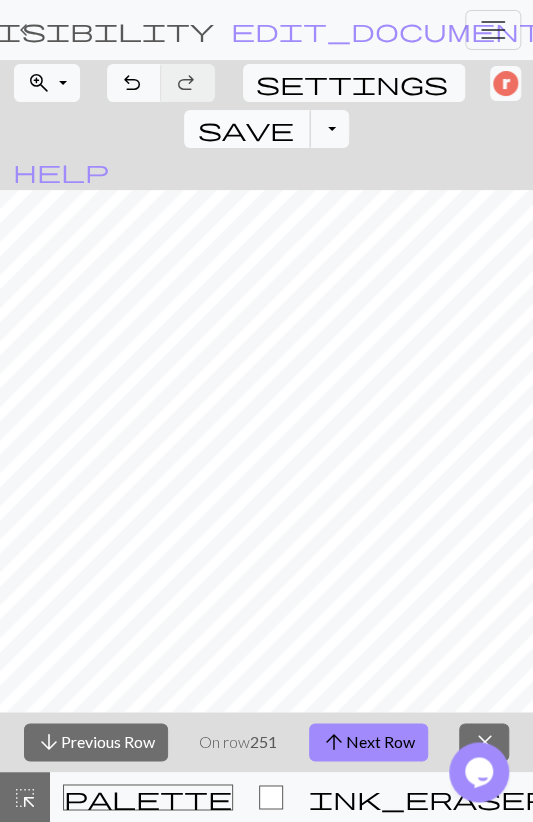 click on "save" at bounding box center (245, 129) 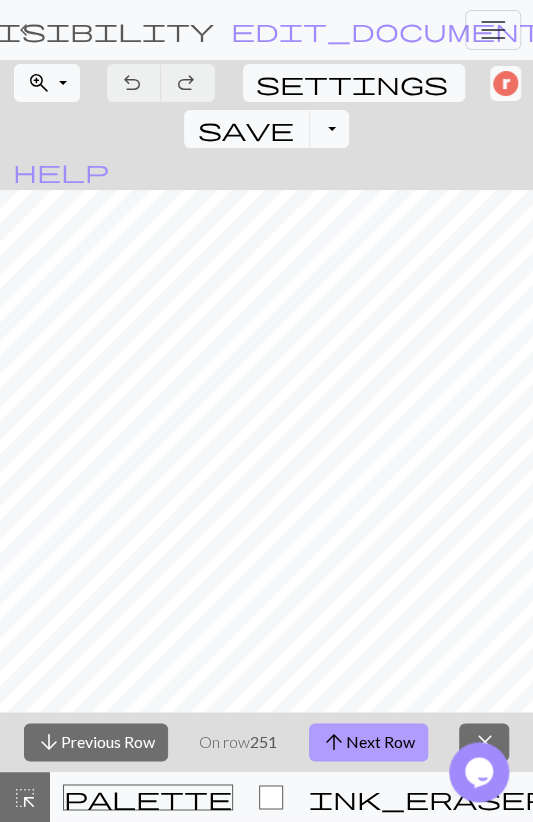 click on "arrow_upward  Next Row" at bounding box center (368, 742) 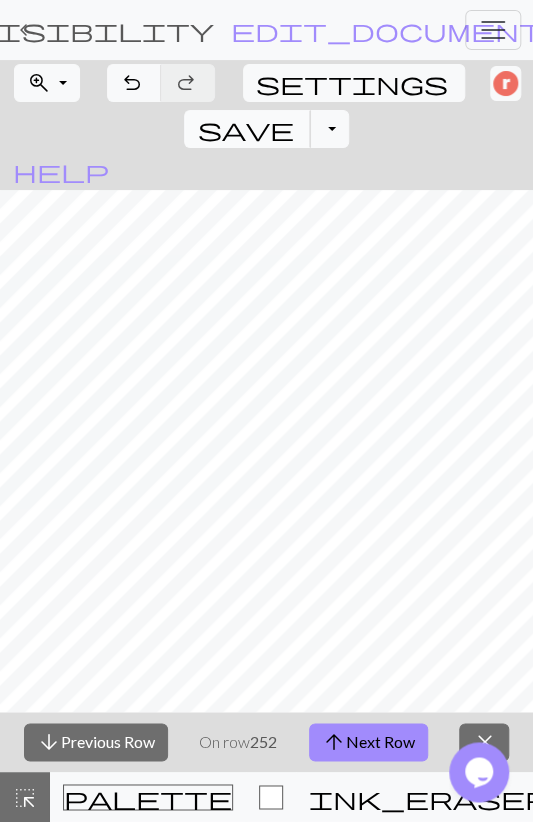 click on "save" at bounding box center [245, 129] 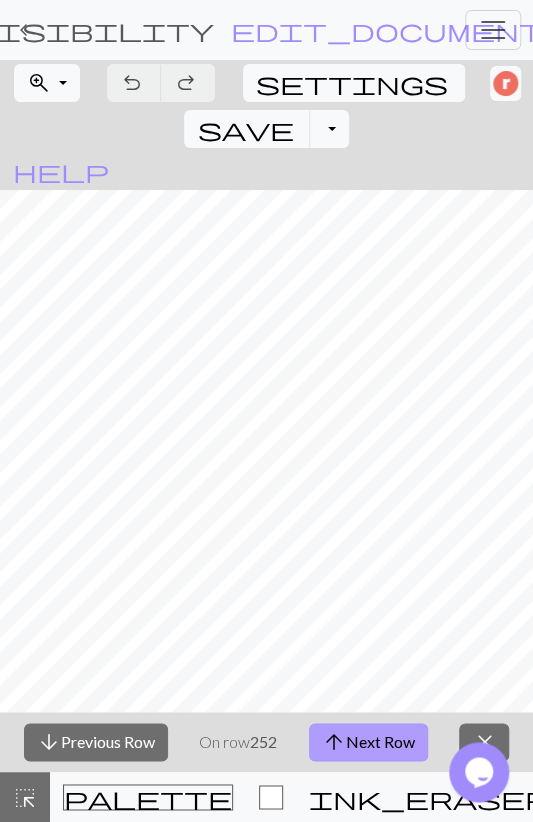 click on "arrow_upward  Next Row" at bounding box center (368, 742) 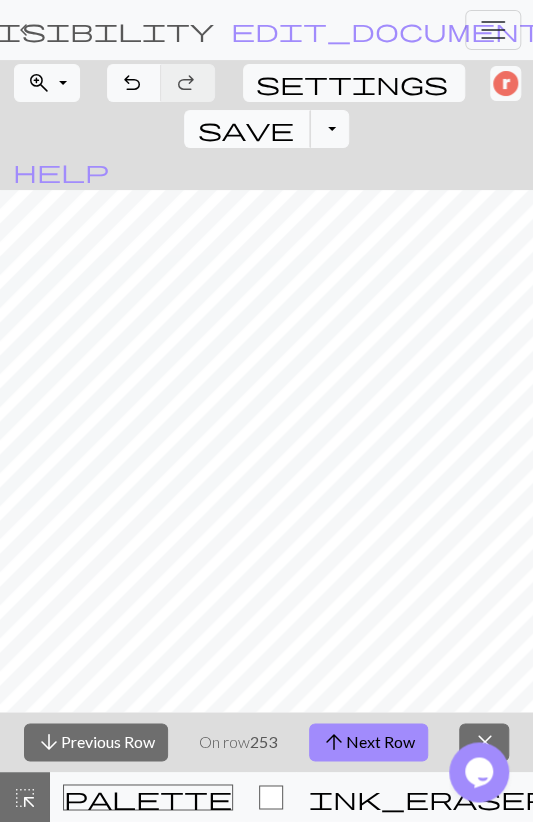 click on "save" at bounding box center (245, 129) 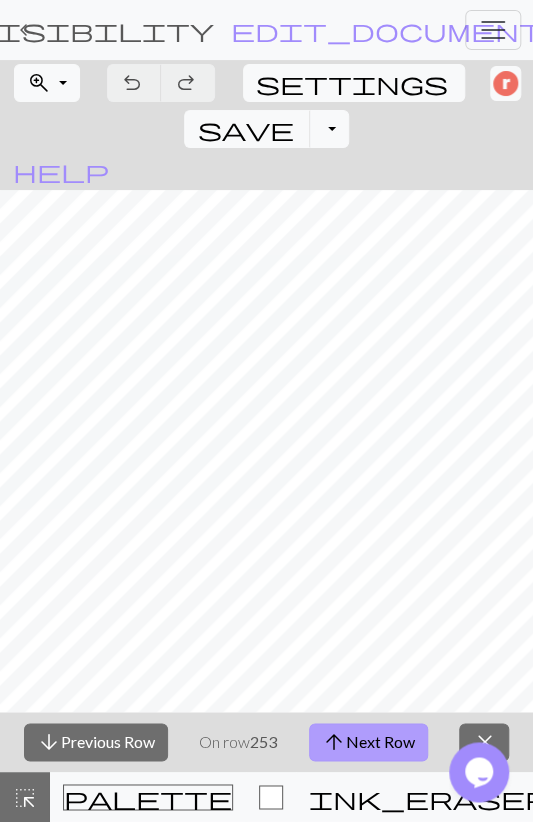 click on "arrow_upward  Next Row" at bounding box center (368, 742) 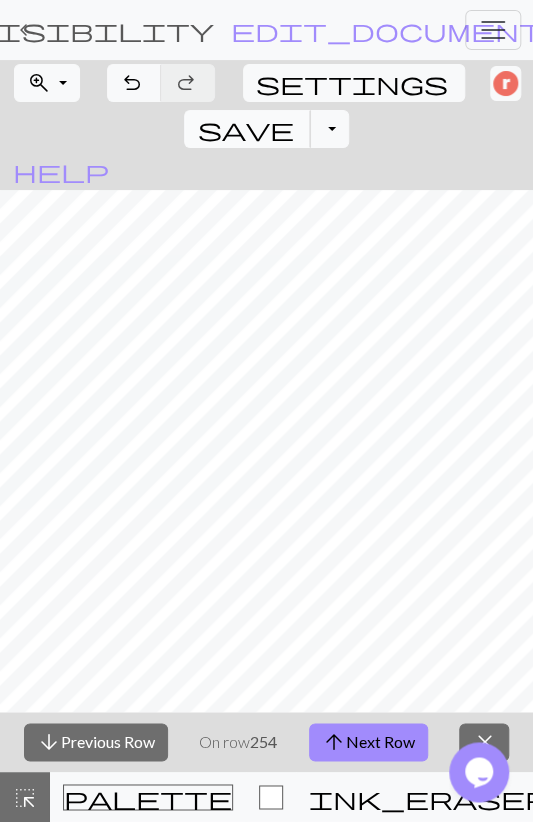 click on "save" at bounding box center [245, 129] 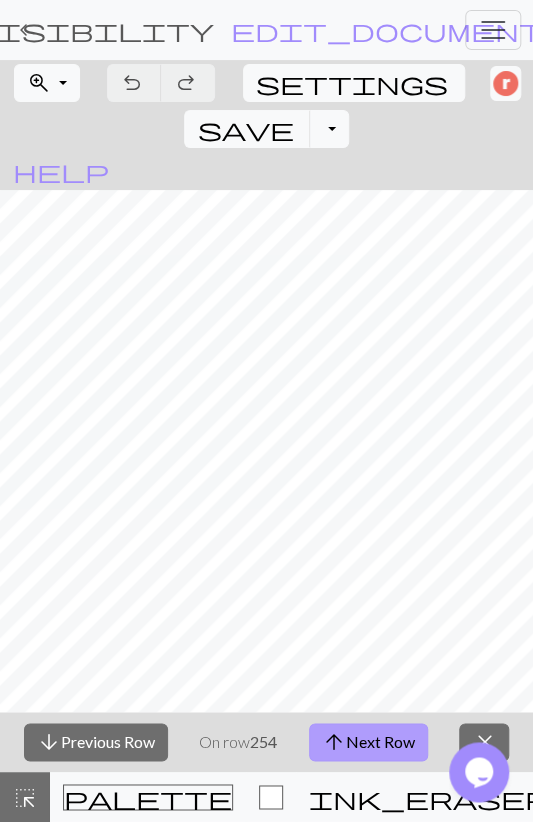 click on "arrow_upward  Next Row" at bounding box center [368, 742] 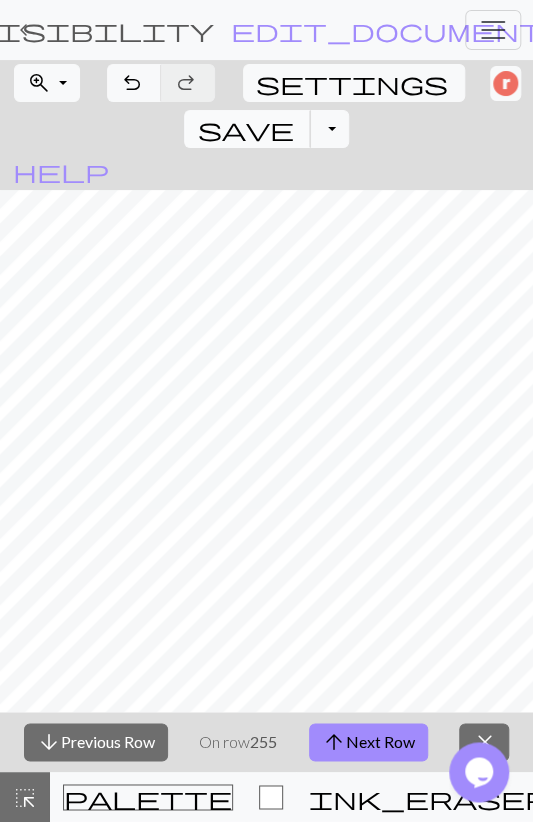 click on "save" at bounding box center (245, 129) 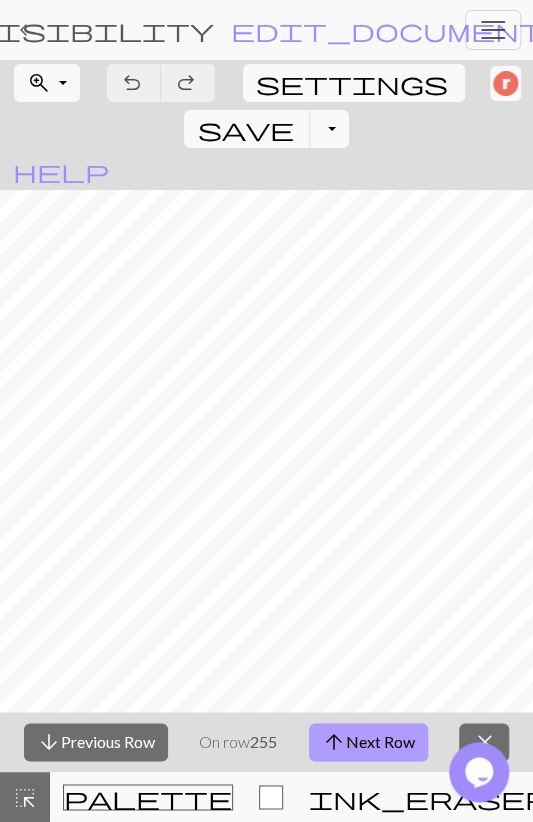 click on "arrow_upward  Next Row" at bounding box center [368, 742] 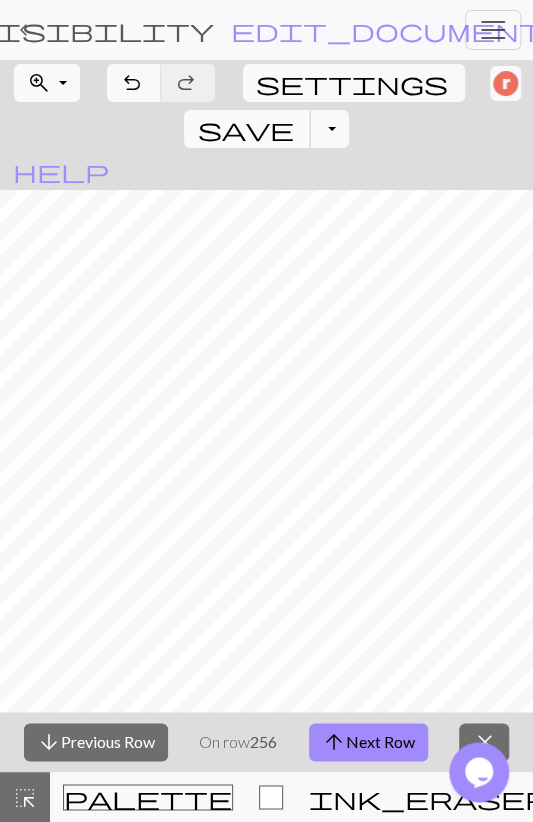 click on "save" at bounding box center [245, 129] 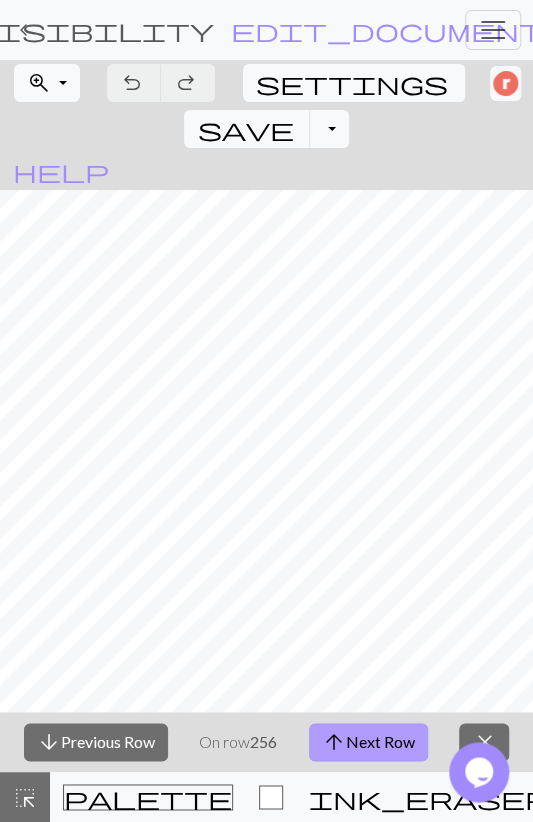 click on "arrow_upward  Next Row" at bounding box center (368, 742) 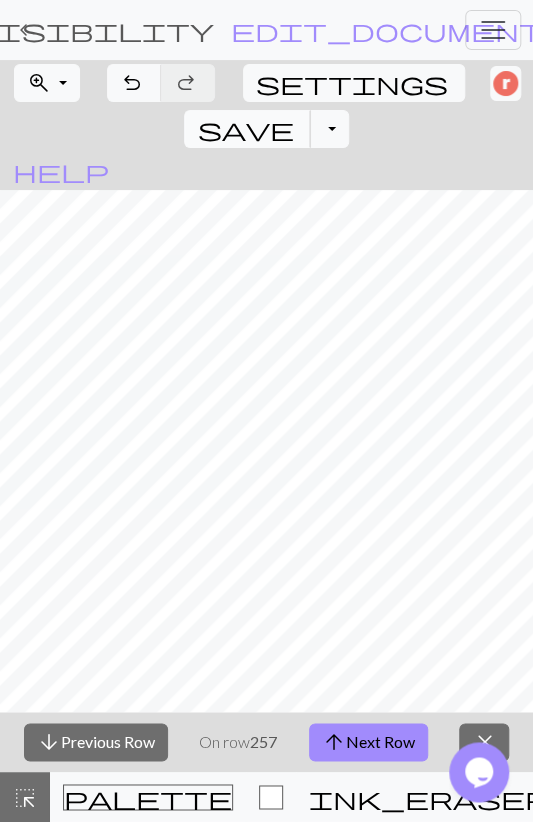 click on "save" at bounding box center [245, 129] 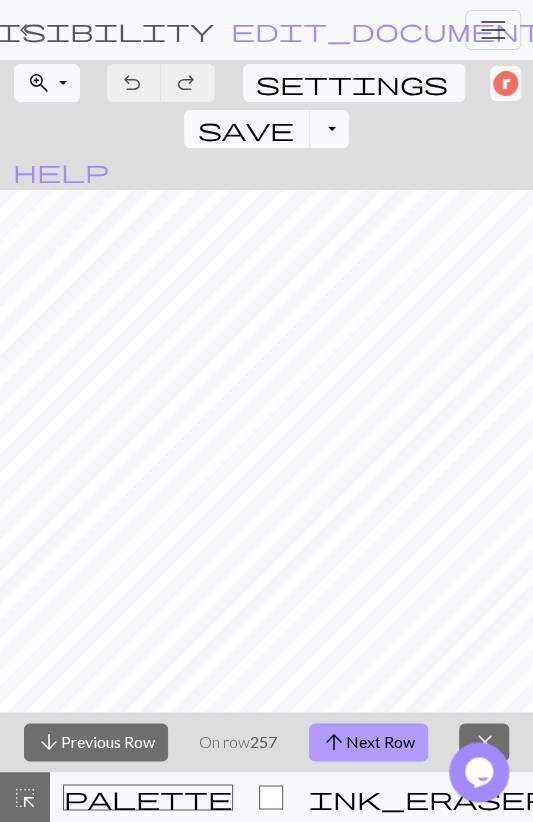 click on "arrow_upward  Next Row" at bounding box center (368, 742) 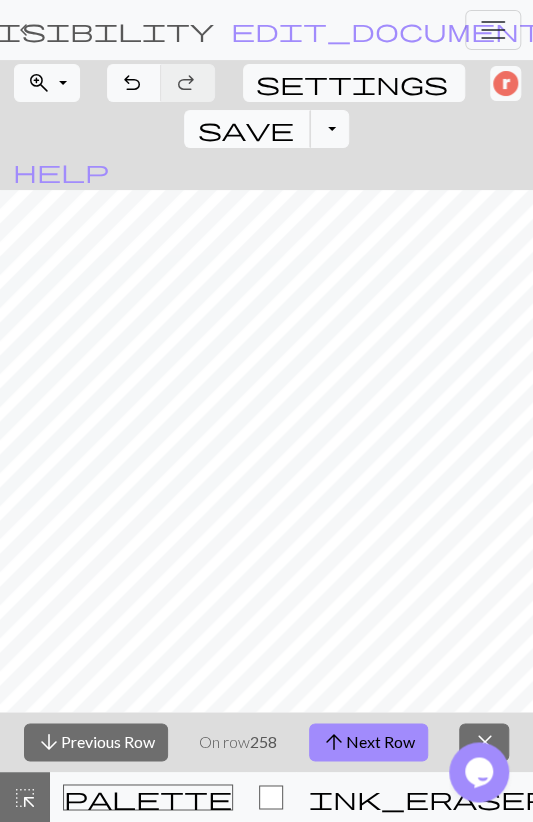 click on "save" at bounding box center (245, 129) 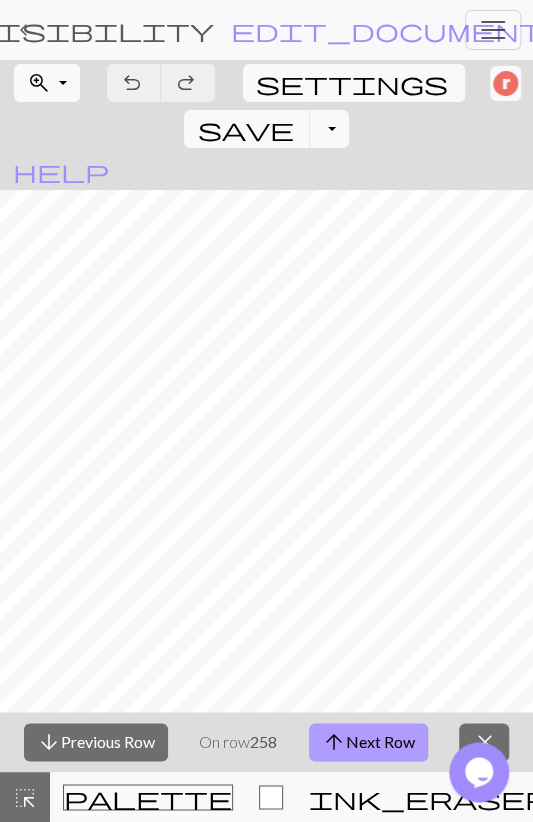 click on "arrow_upward  Next Row" at bounding box center (368, 742) 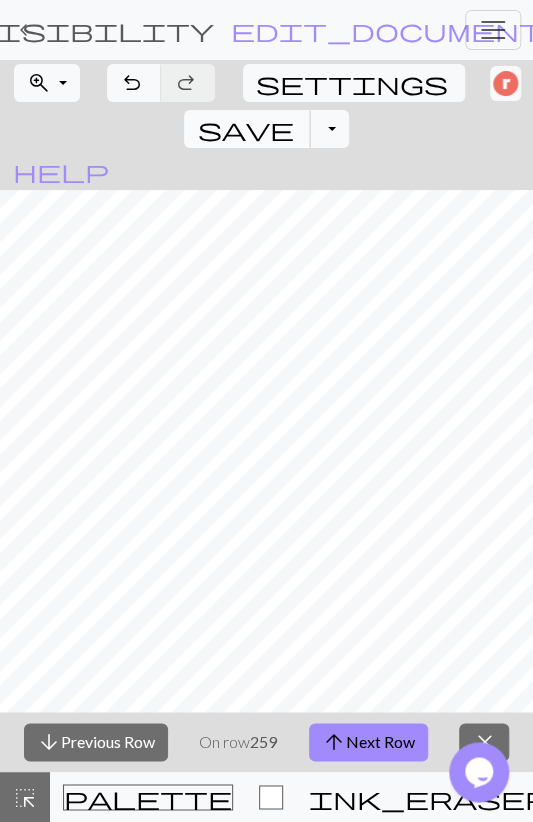 click on "save Save Save" at bounding box center [247, 129] 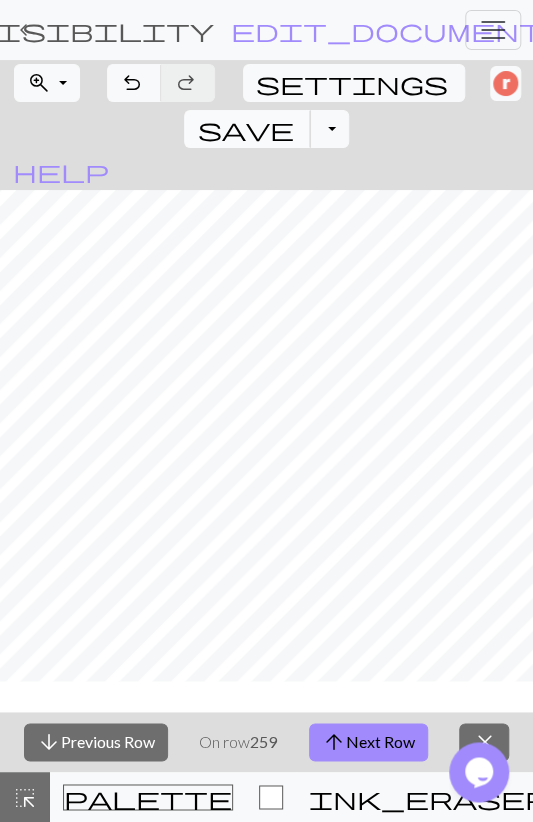 scroll, scrollTop: 0, scrollLeft: 0, axis: both 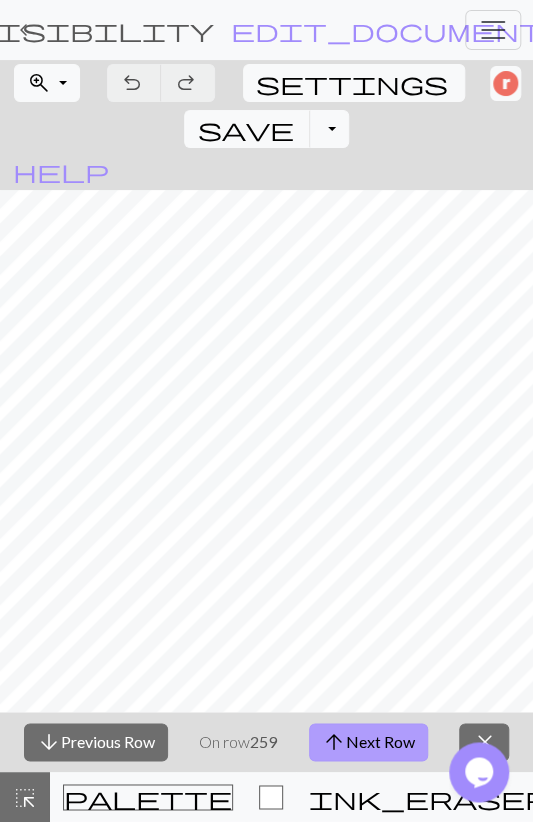 click on "arrow_upward  Next Row" at bounding box center [368, 742] 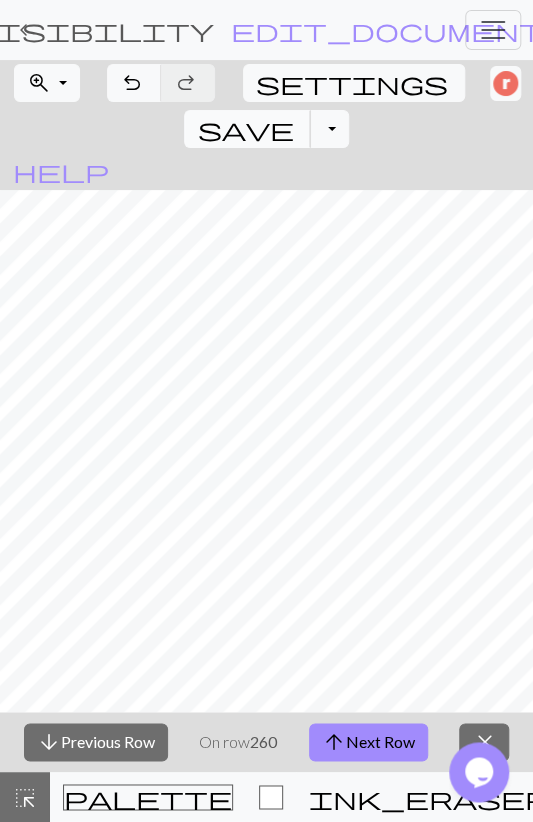 click on "save" at bounding box center [245, 129] 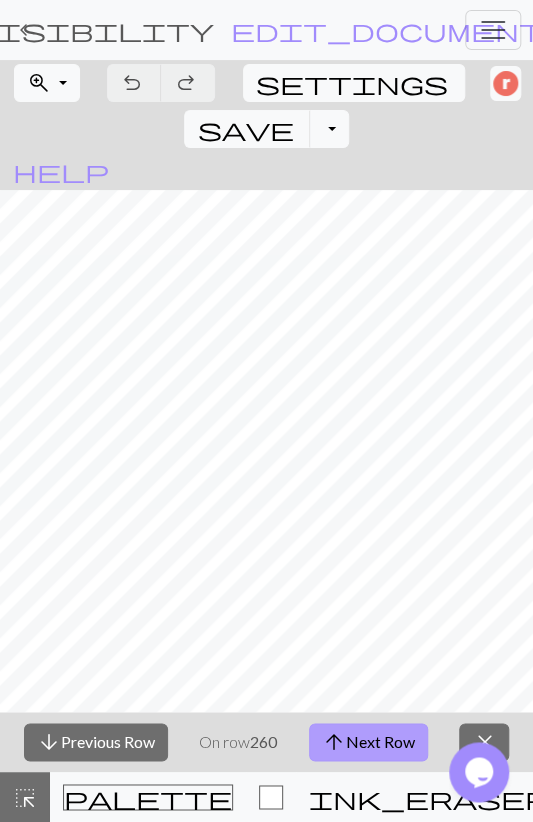 click on "arrow_upward  Next Row" at bounding box center [368, 742] 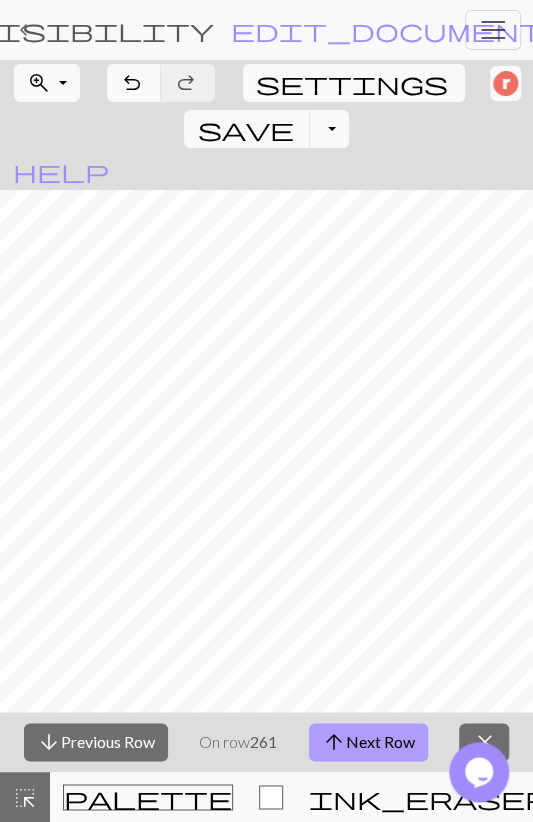click on "arrow_upward  Next Row" at bounding box center (368, 742) 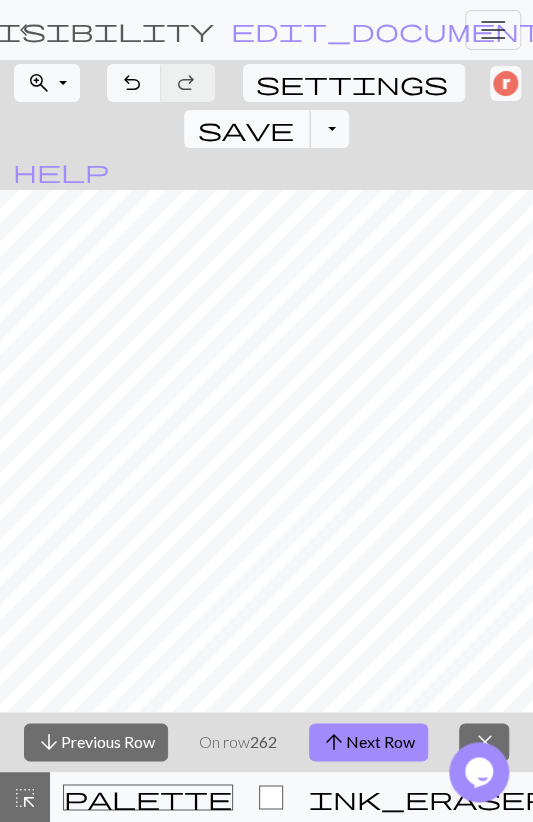 click on "save Save Save" at bounding box center (247, 129) 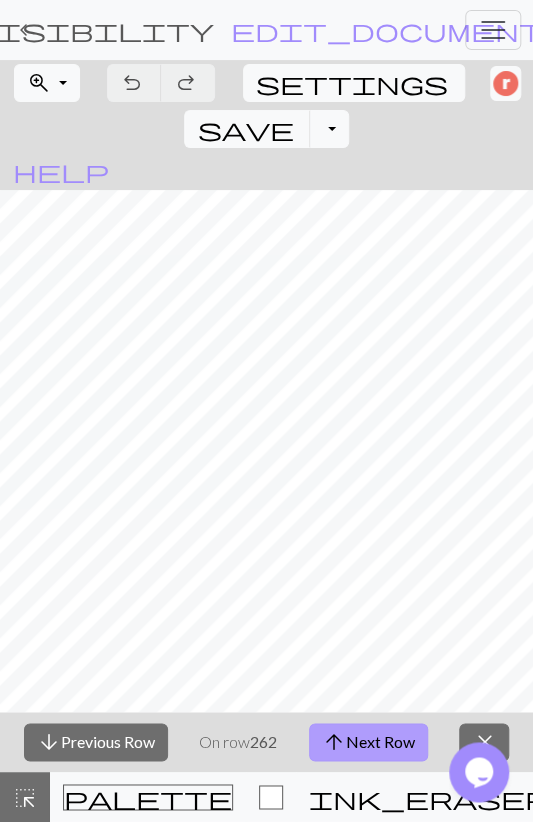 click on "arrow_upward  Next Row" at bounding box center (368, 742) 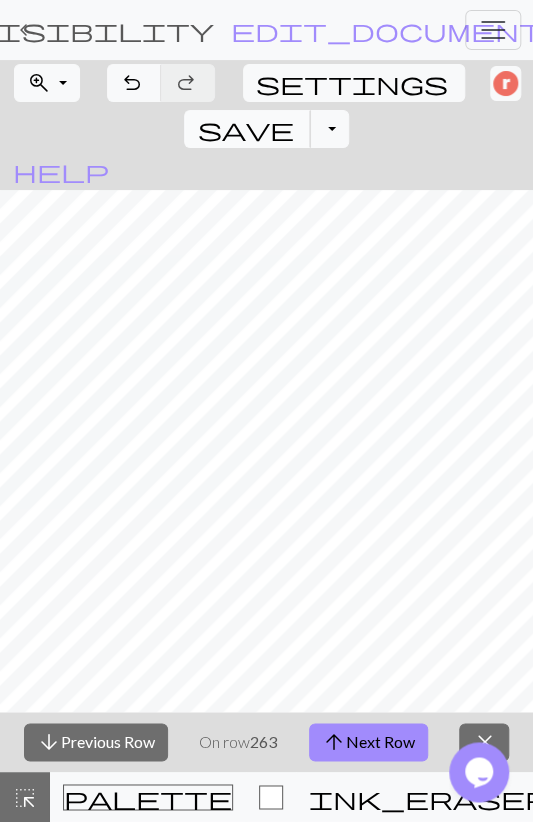 click on "save" at bounding box center (245, 129) 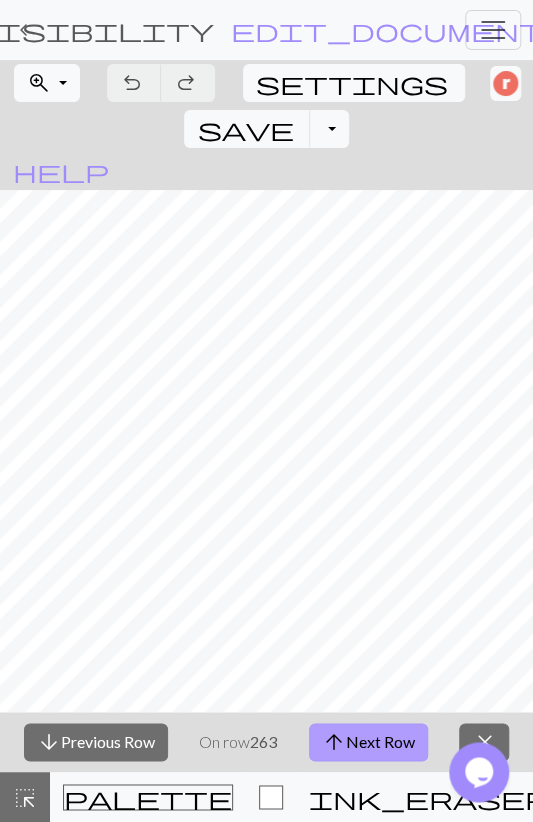 click on "arrow_upward  Next Row" at bounding box center (368, 742) 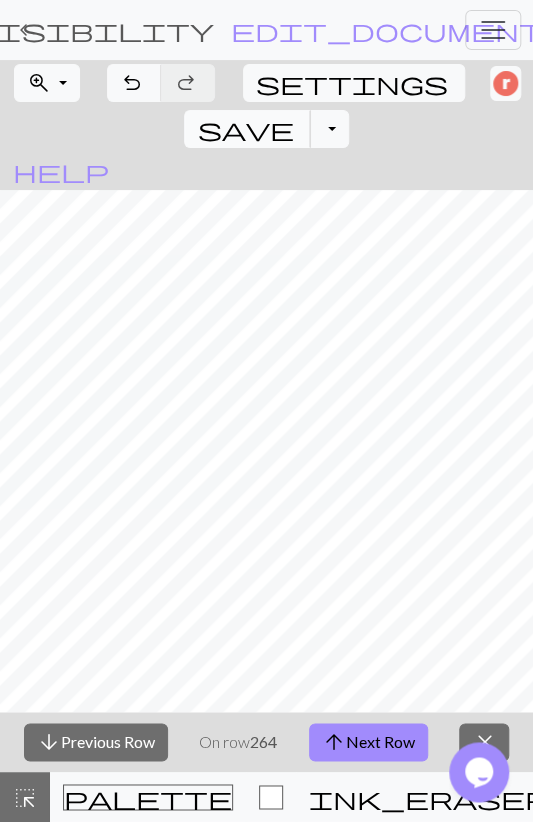 click on "save" at bounding box center [245, 129] 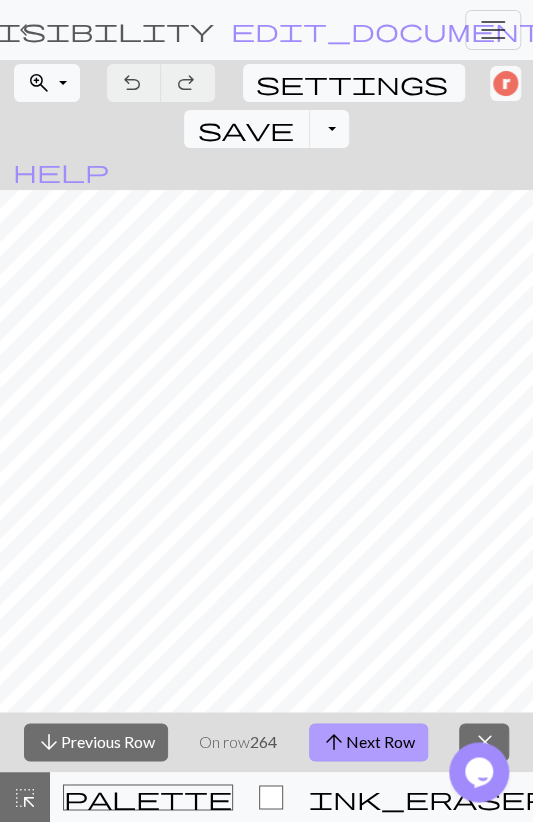 click on "arrow_upward  Next Row" at bounding box center [368, 742] 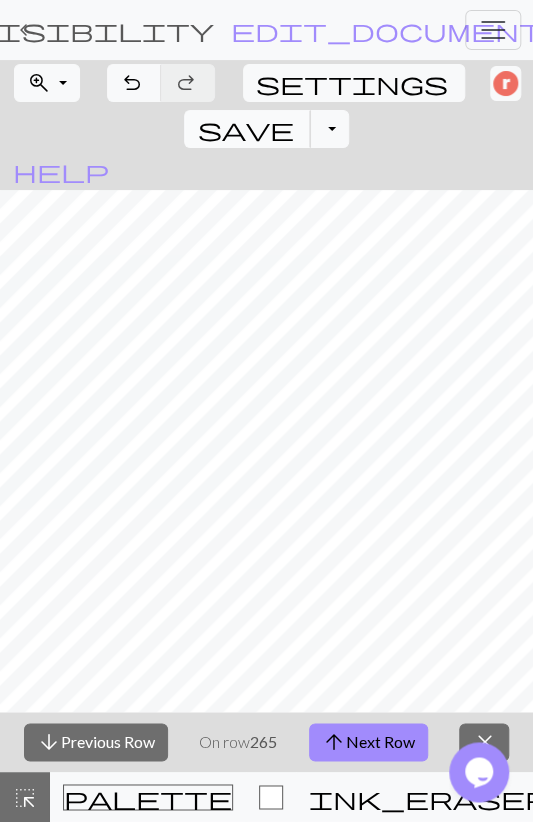 drag, startPoint x: 403, startPoint y: 73, endPoint x: 395, endPoint y: 94, distance: 22.472204 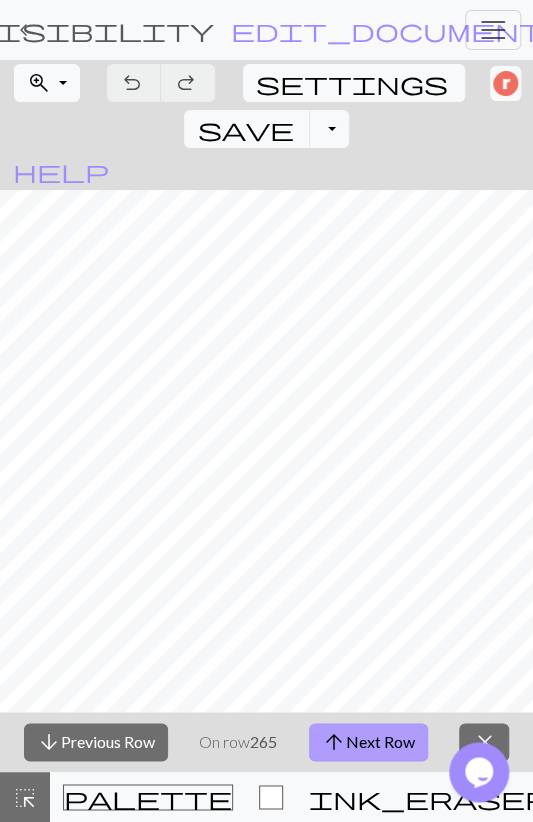 click on "arrow_upward  Next Row" at bounding box center (368, 742) 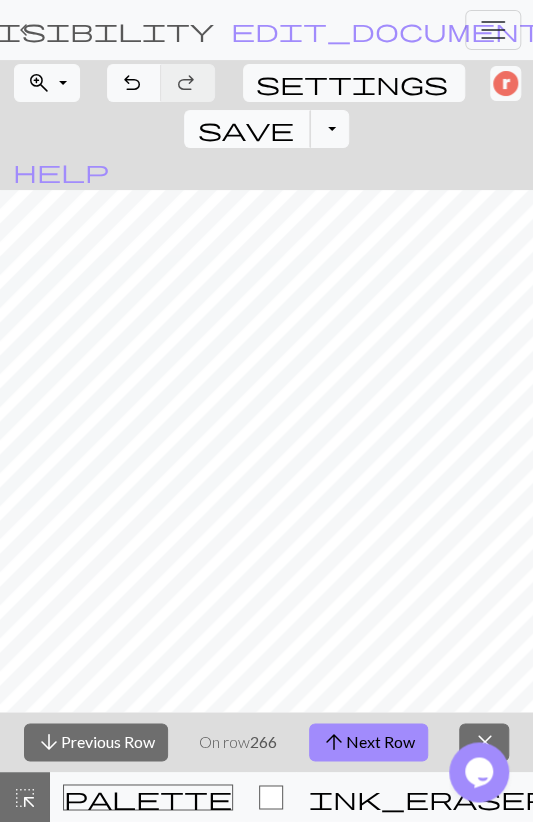 click on "save" at bounding box center (245, 129) 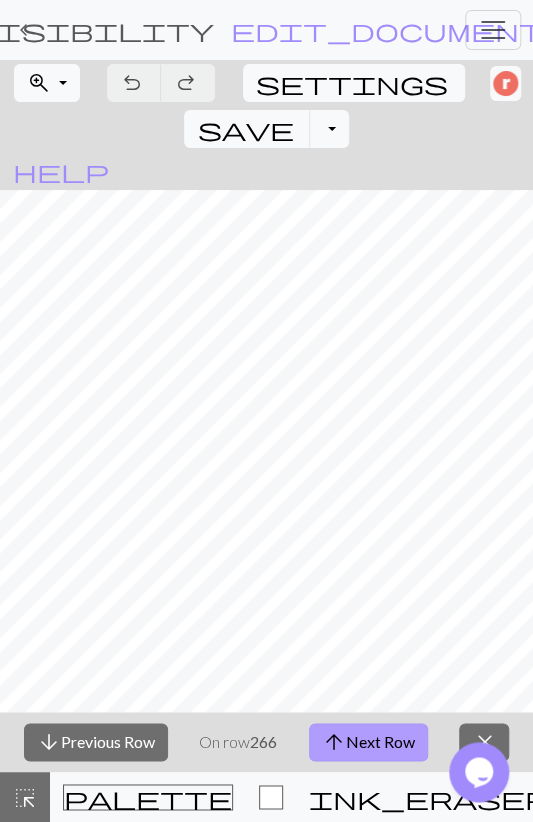 click on "arrow_upward  Next Row" at bounding box center [368, 742] 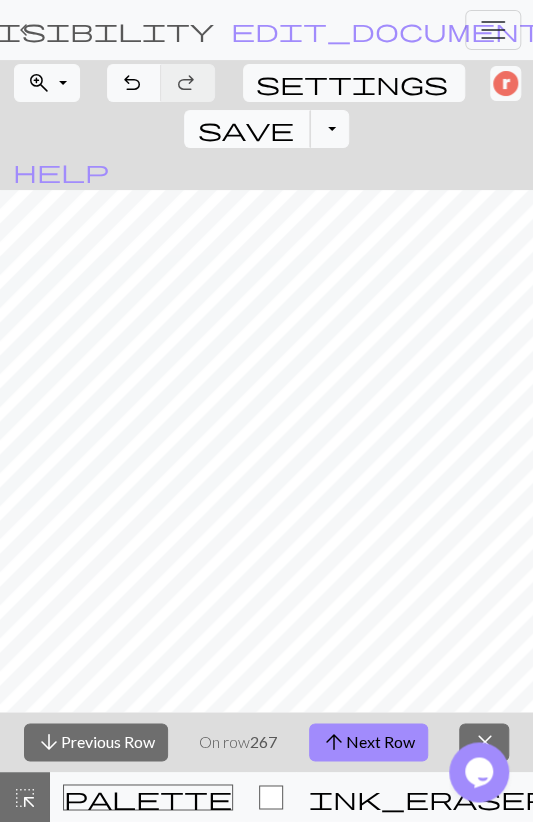 drag, startPoint x: 403, startPoint y: 79, endPoint x: 385, endPoint y: 93, distance: 22.803509 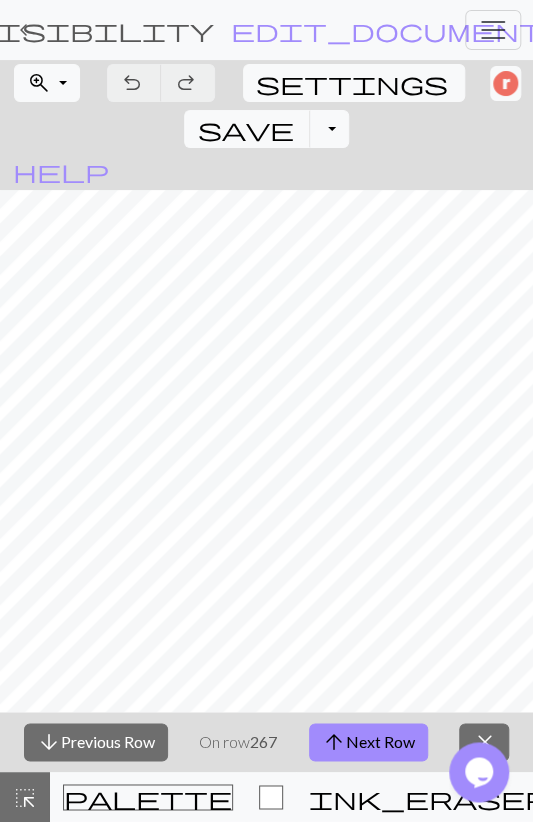 drag, startPoint x: 402, startPoint y: 745, endPoint x: 336, endPoint y: 104, distance: 644.38885 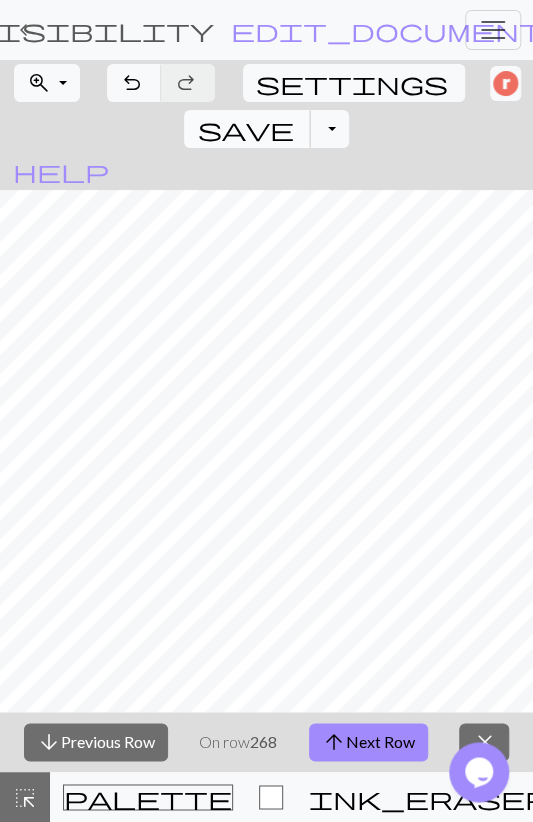 click on "save Save Save" at bounding box center [247, 129] 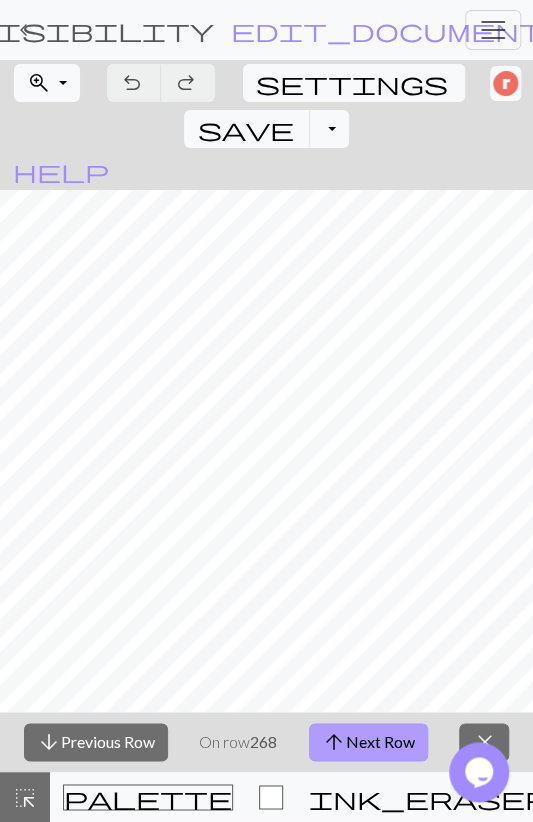 click on "arrow_upward  Next Row" at bounding box center (368, 742) 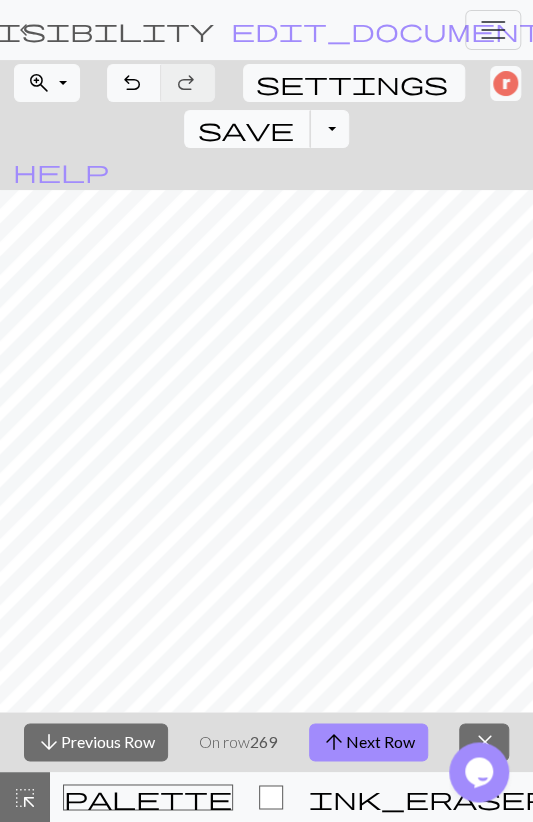 click on "save" at bounding box center (245, 129) 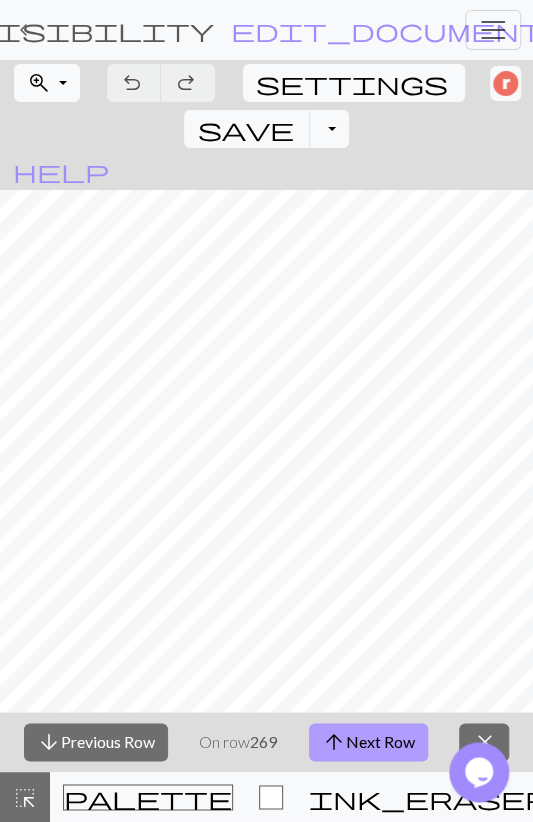 click on "arrow_upward  Next Row" at bounding box center (368, 742) 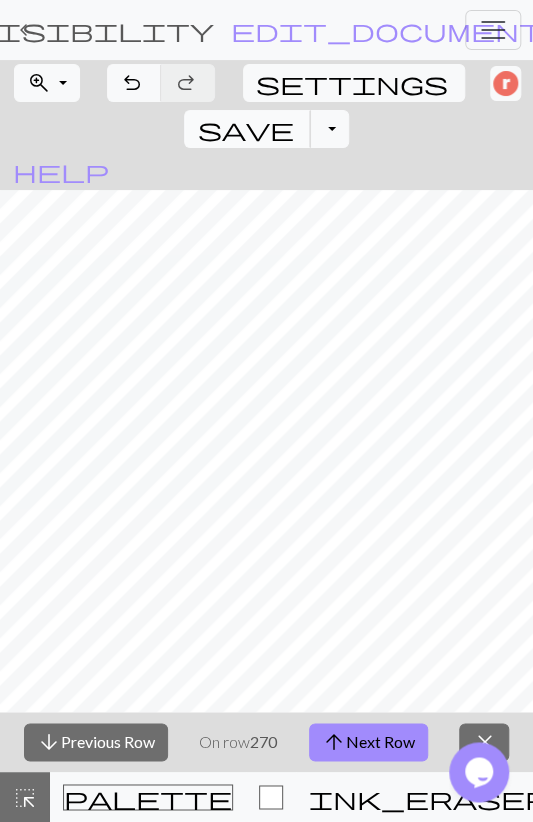 click on "save" at bounding box center [245, 129] 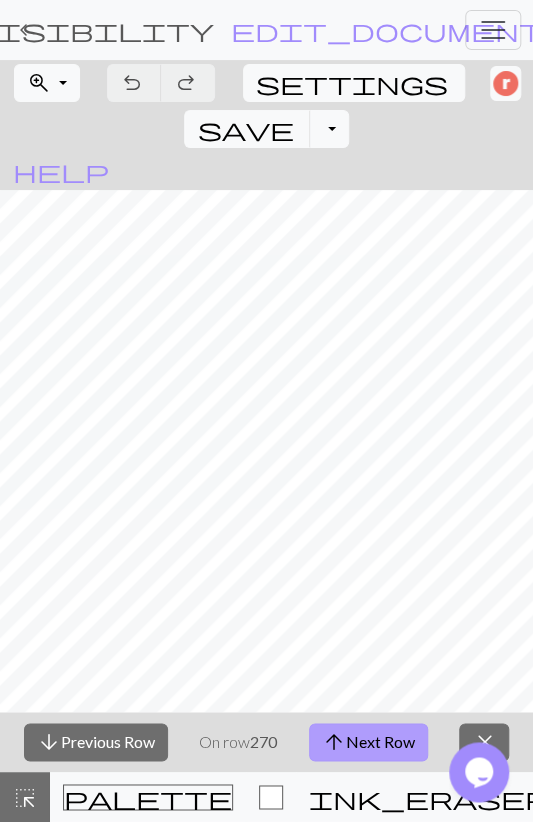 click on "arrow_upward  Next Row" at bounding box center (368, 742) 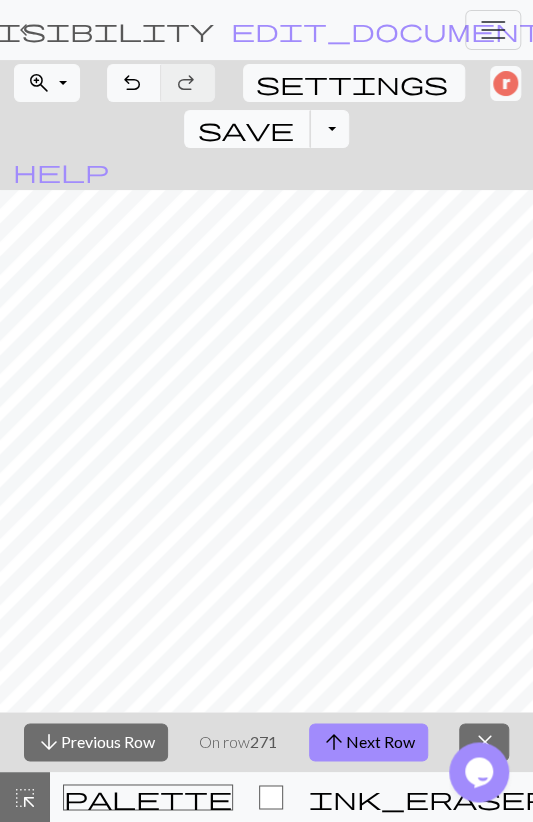 click on "save" at bounding box center [245, 129] 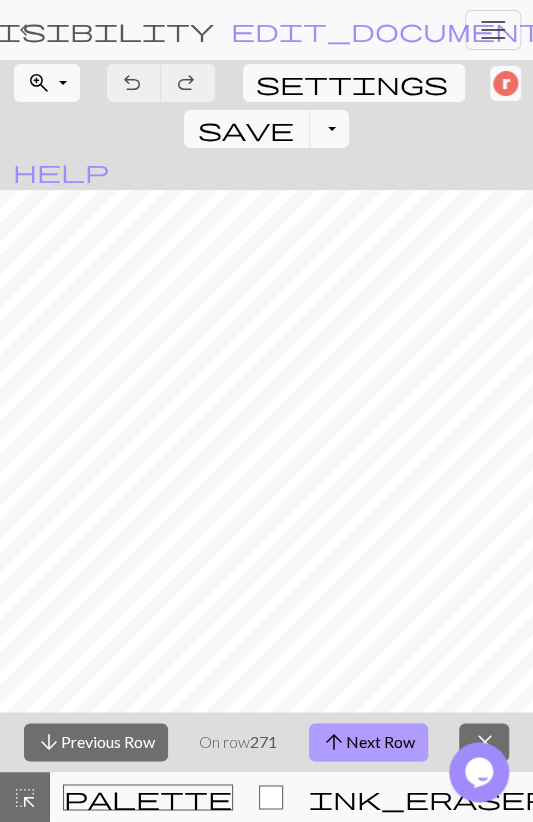 click on "arrow_upward  Next Row" at bounding box center [368, 742] 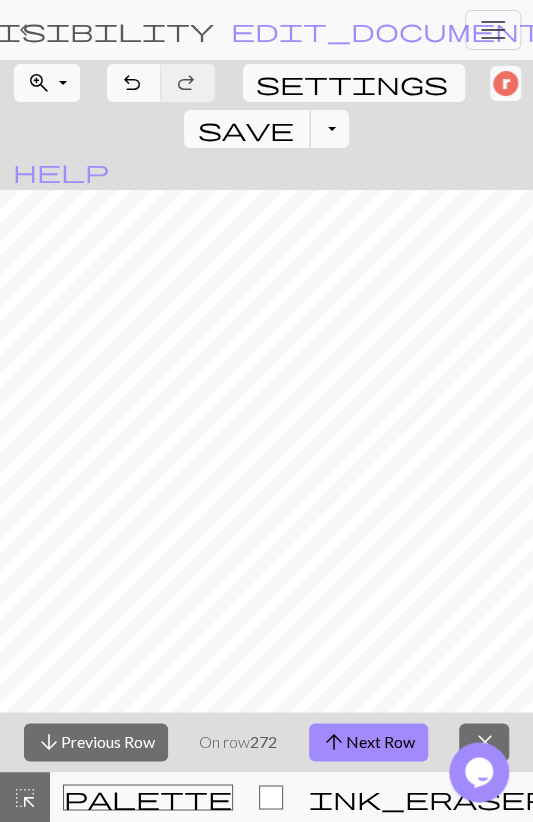 click on "save" at bounding box center [245, 129] 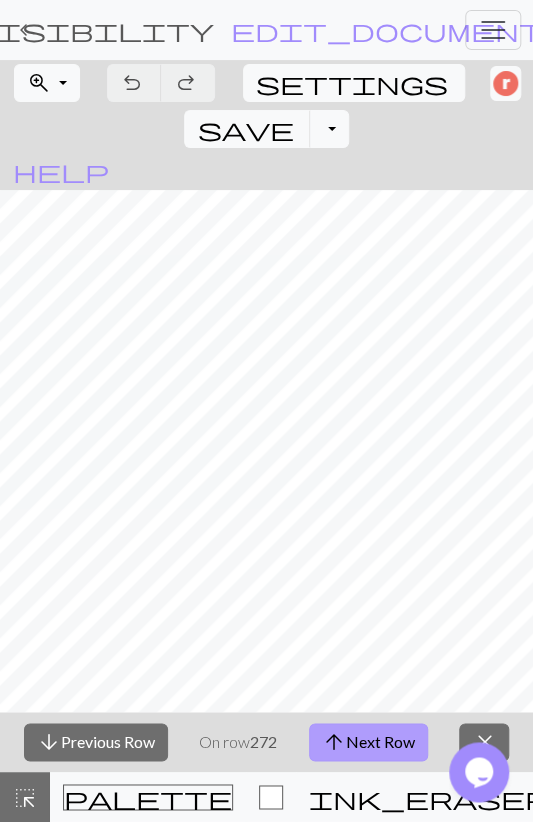 click on "arrow_upward  Next Row" at bounding box center (368, 742) 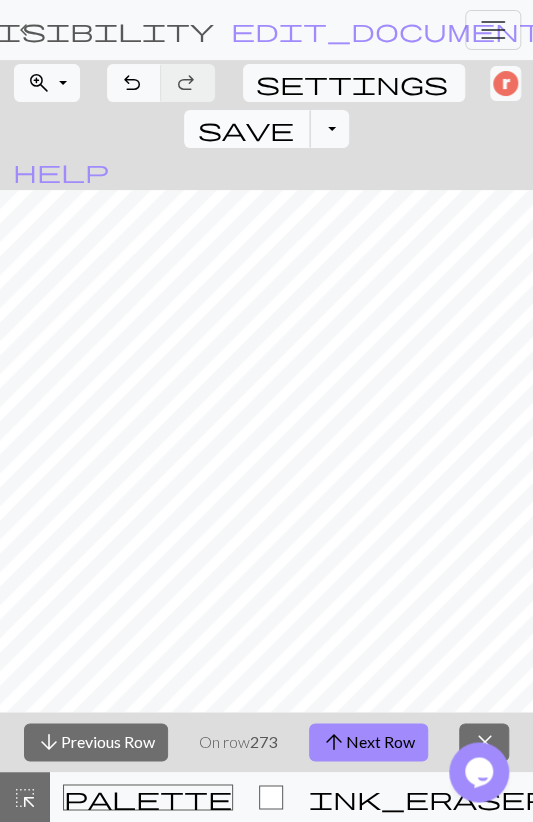 click on "save" at bounding box center [245, 129] 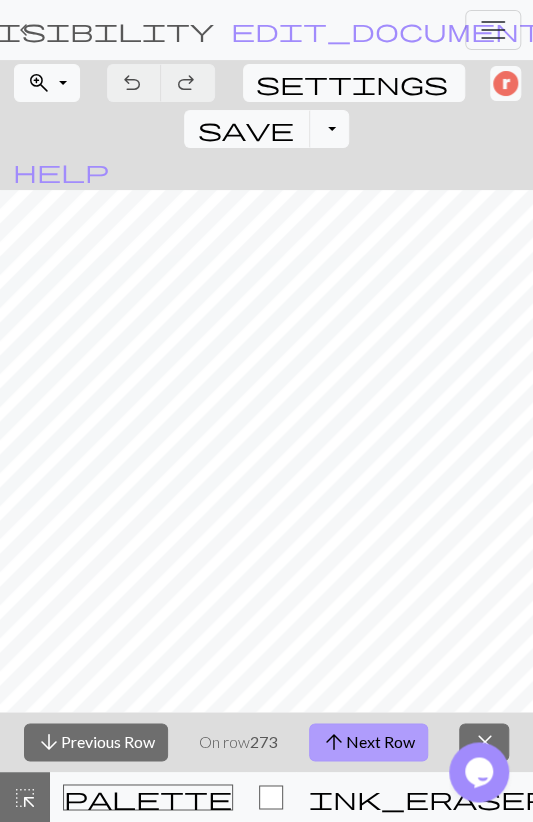 click on "arrow_upward  Next Row" at bounding box center (368, 742) 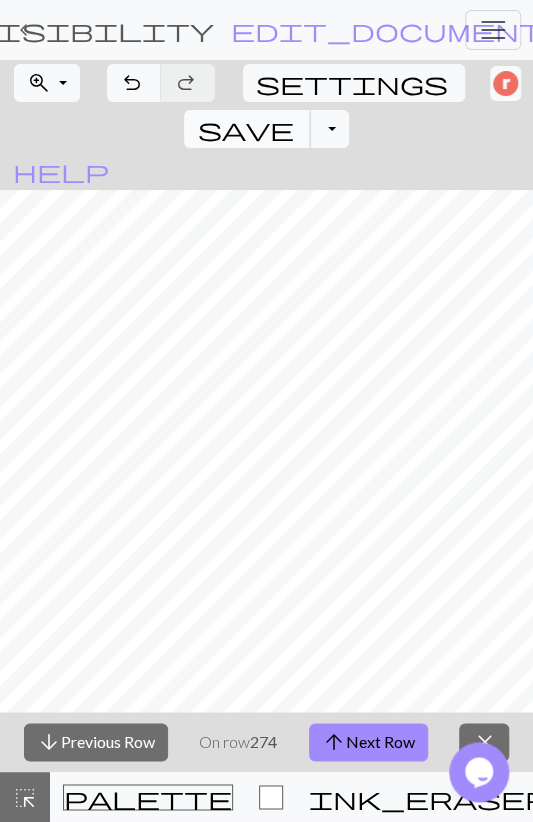 click on "save" at bounding box center (245, 129) 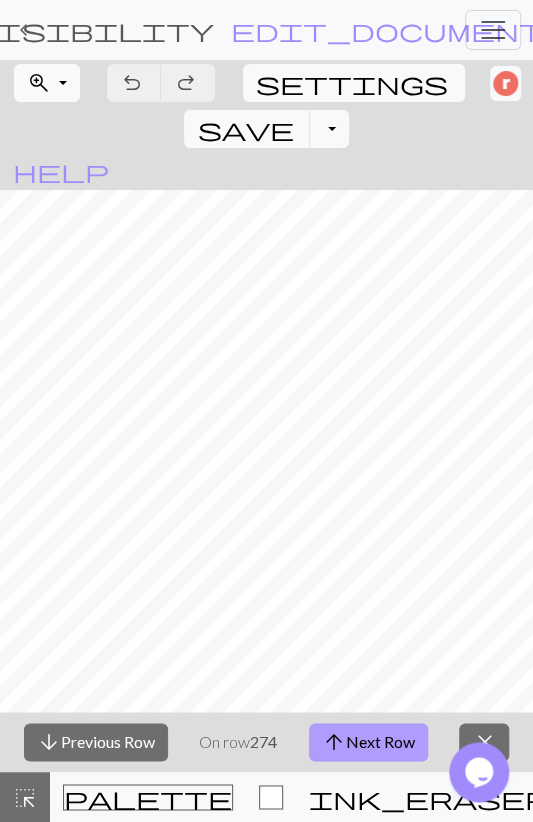 click on "arrow_upward  Next Row" at bounding box center (368, 742) 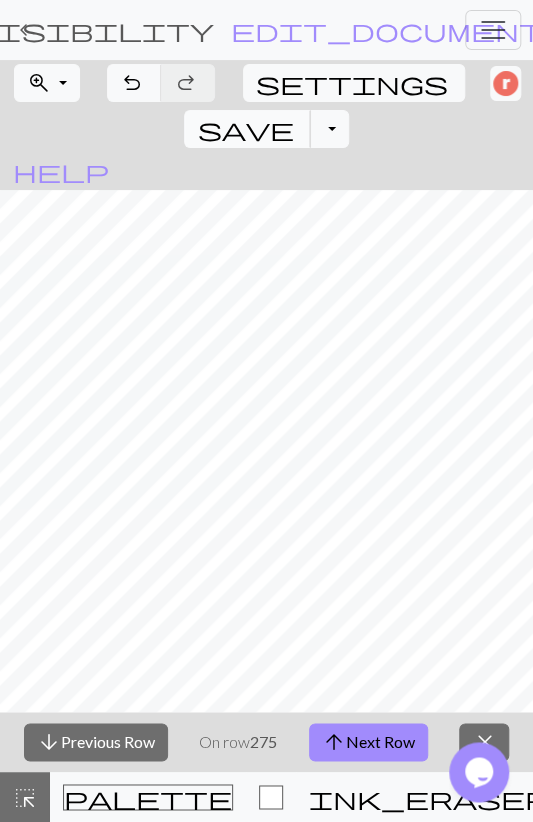 click on "save" at bounding box center [245, 129] 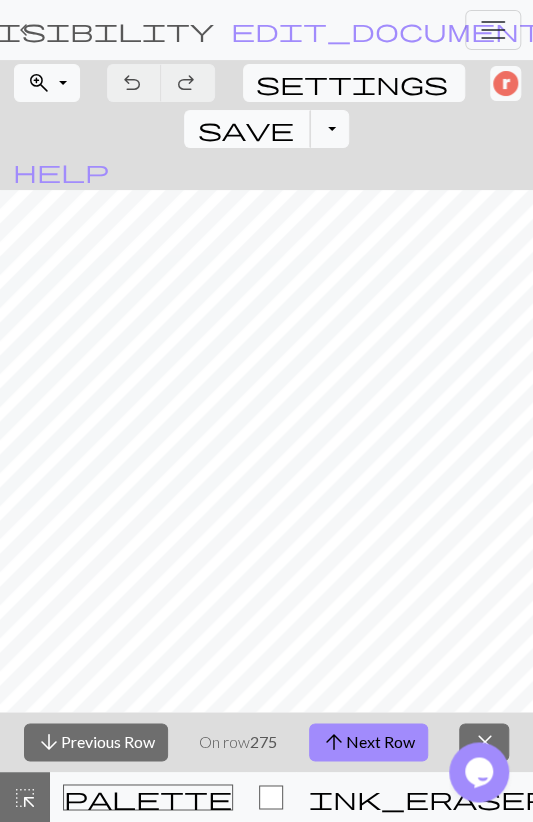 click on "save" at bounding box center [245, 129] 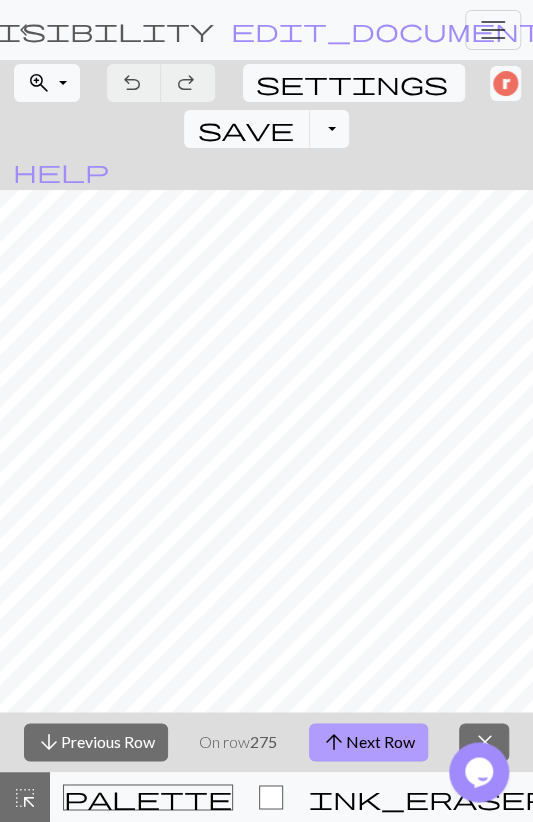 click on "arrow_upward  Next Row" at bounding box center (368, 742) 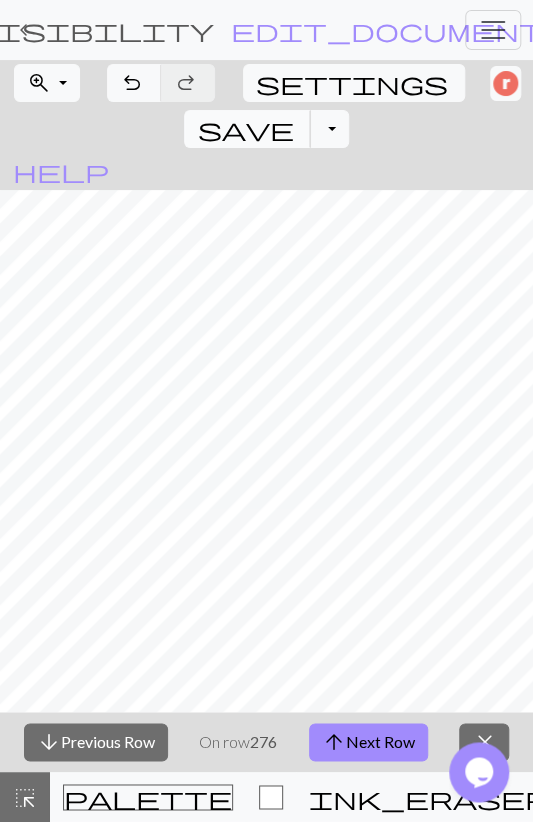 click on "save" at bounding box center [245, 129] 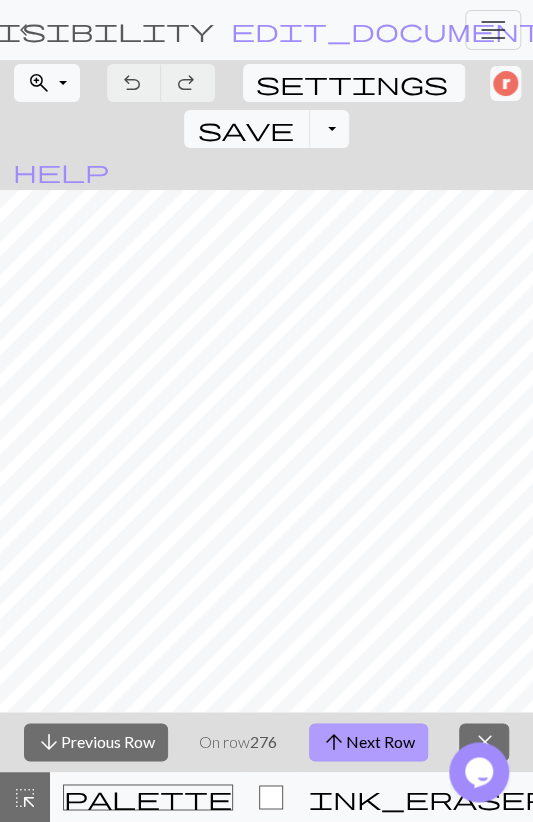 click on "arrow_upward  Next Row" at bounding box center (368, 742) 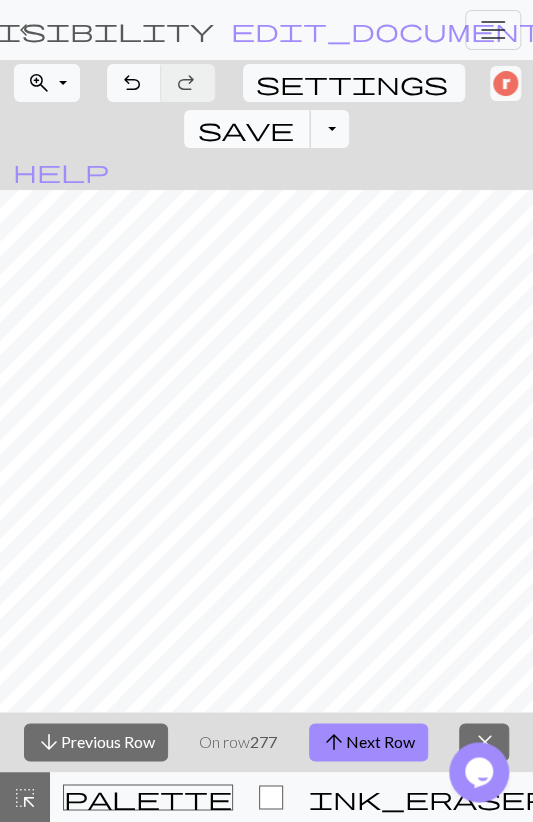 click on "save" at bounding box center [245, 129] 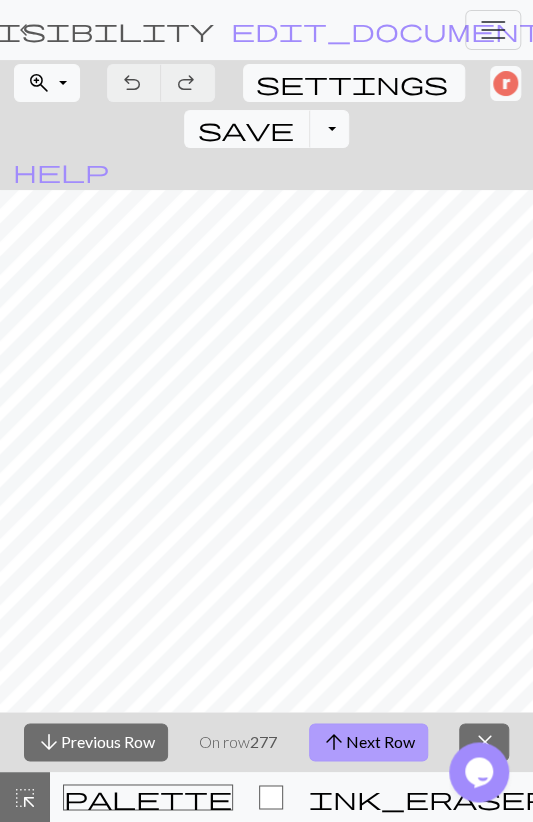 click on "arrow_upward  Next Row" at bounding box center (368, 742) 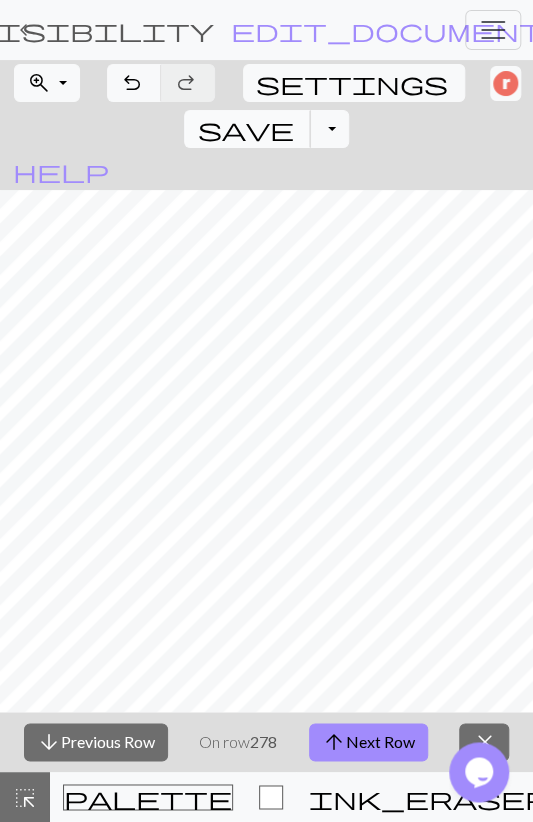 click on "save" at bounding box center (245, 129) 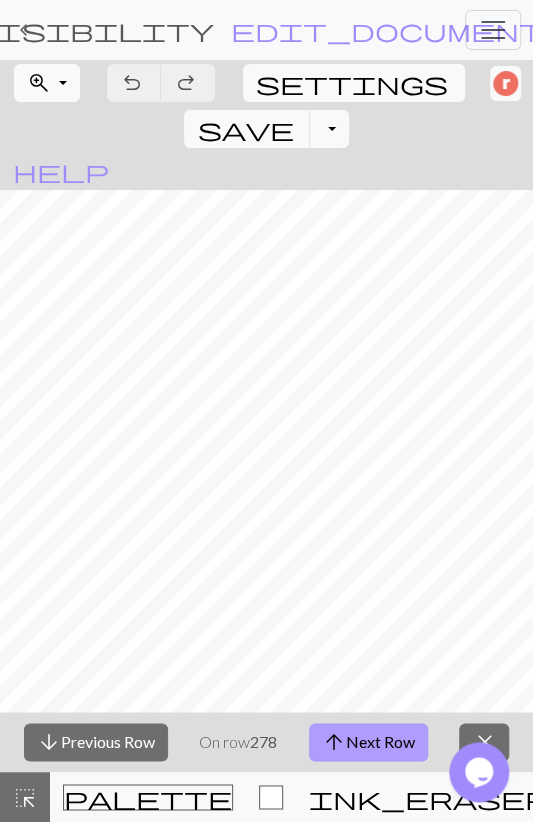 click on "arrow_upward" at bounding box center [334, 742] 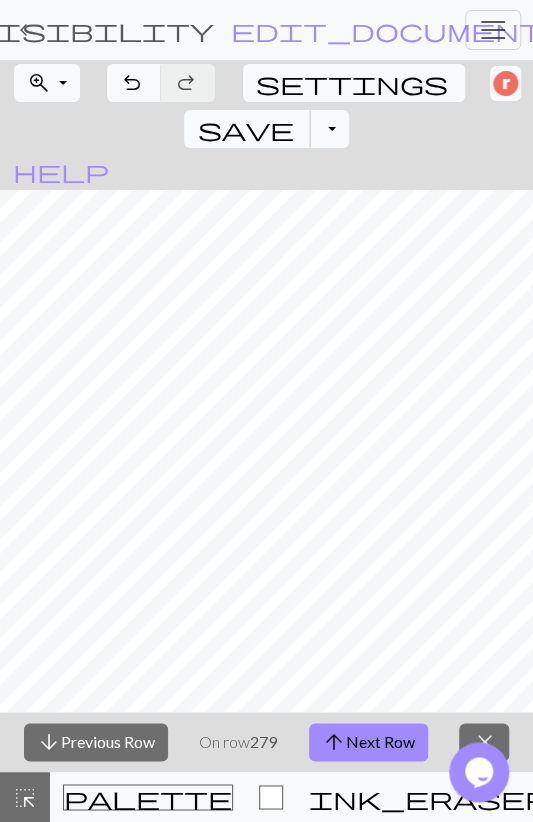 click on "save" at bounding box center (245, 129) 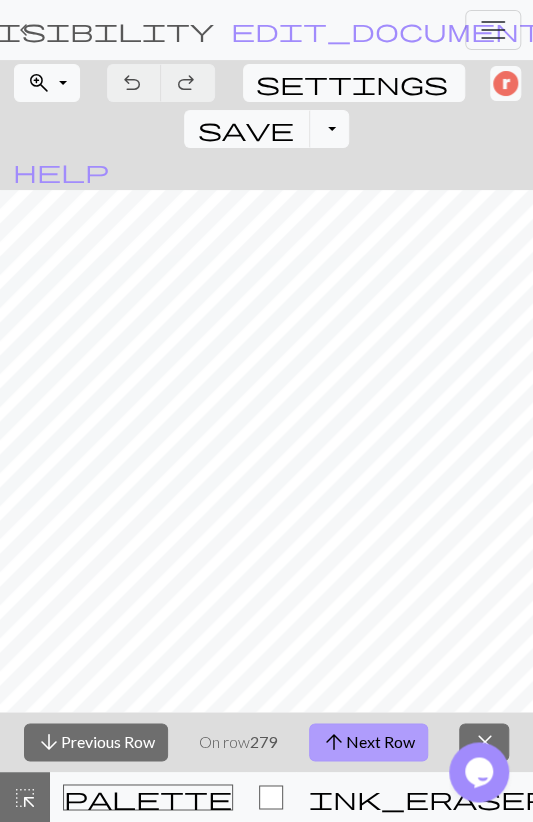 click on "arrow_upward  Next Row" at bounding box center [368, 742] 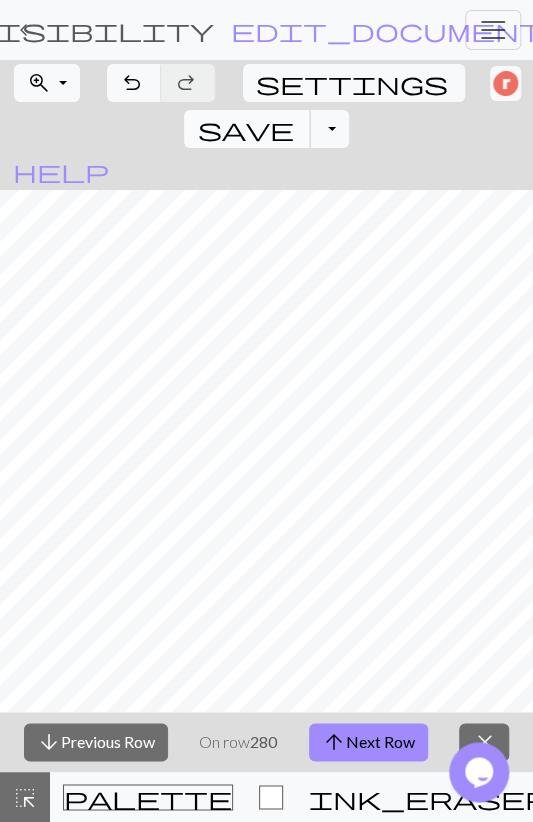 click on "save" at bounding box center (245, 129) 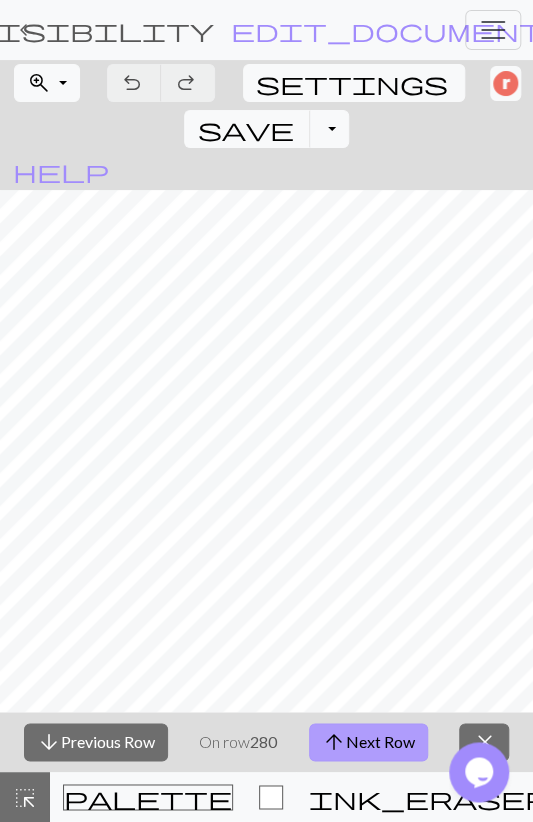 click on "arrow_upward  Next Row" at bounding box center (368, 742) 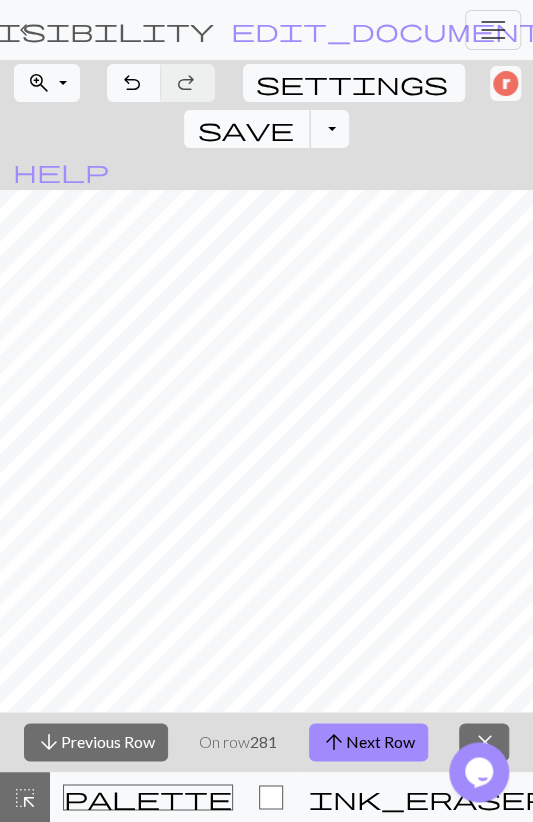 click on "save" at bounding box center (245, 129) 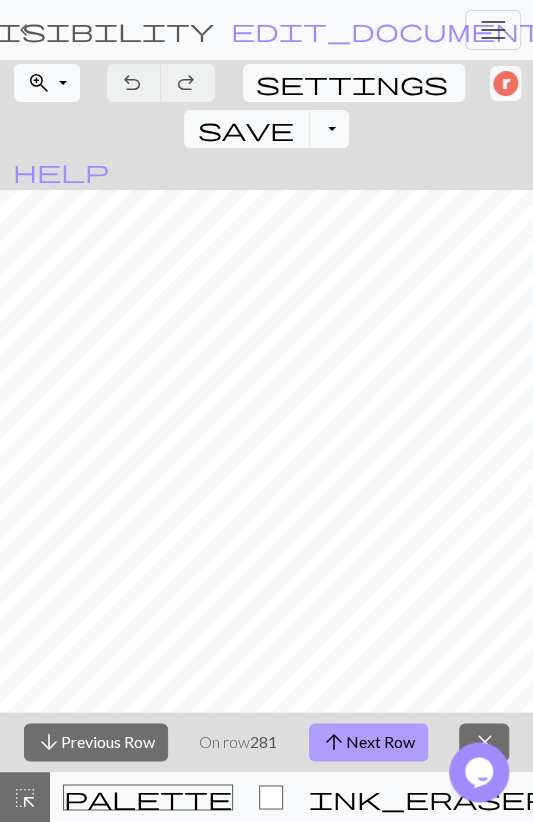 click on "arrow_upward  Next Row" at bounding box center [368, 742] 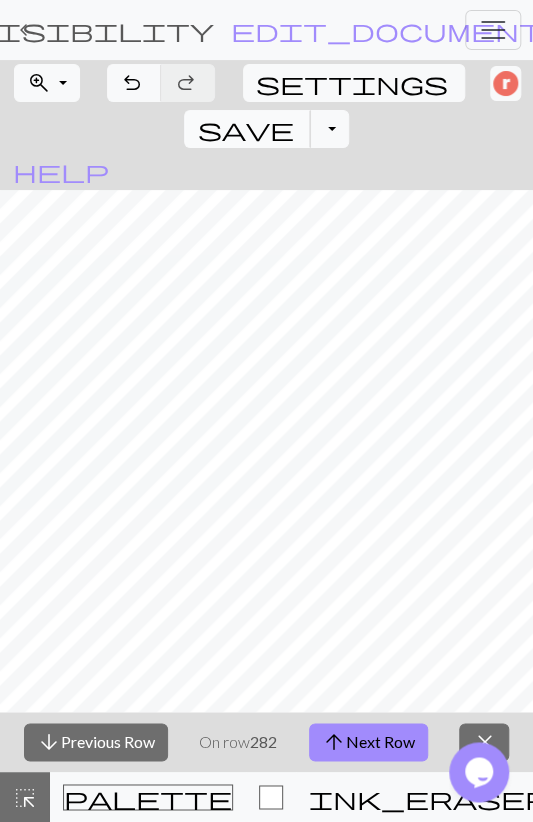 click on "save" at bounding box center (245, 129) 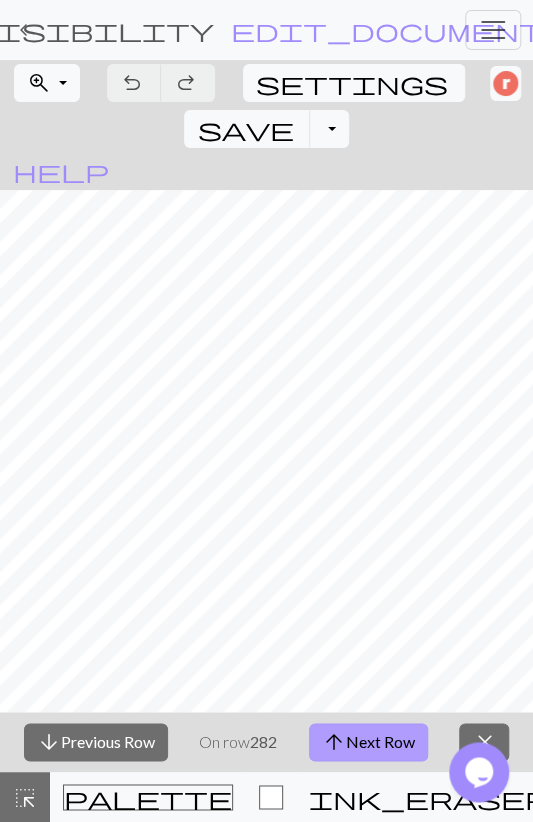 click on "arrow_upward  Next Row" at bounding box center [368, 742] 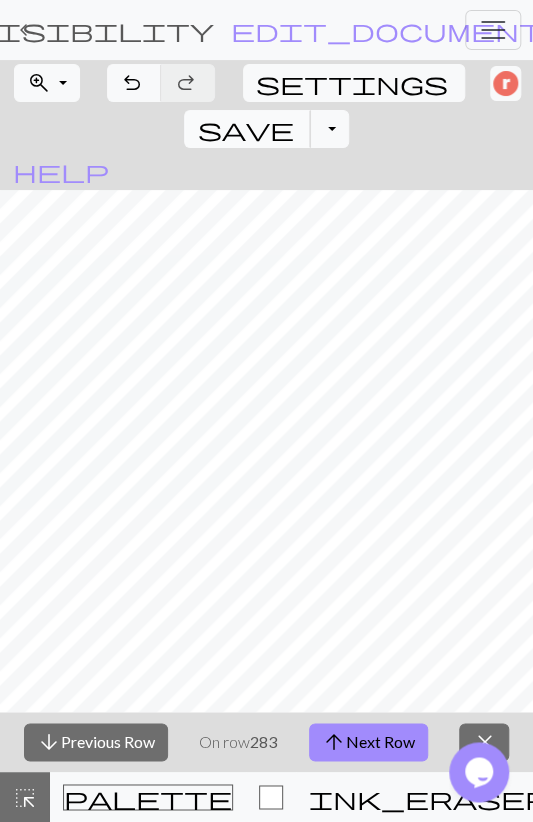 click on "save" at bounding box center [245, 129] 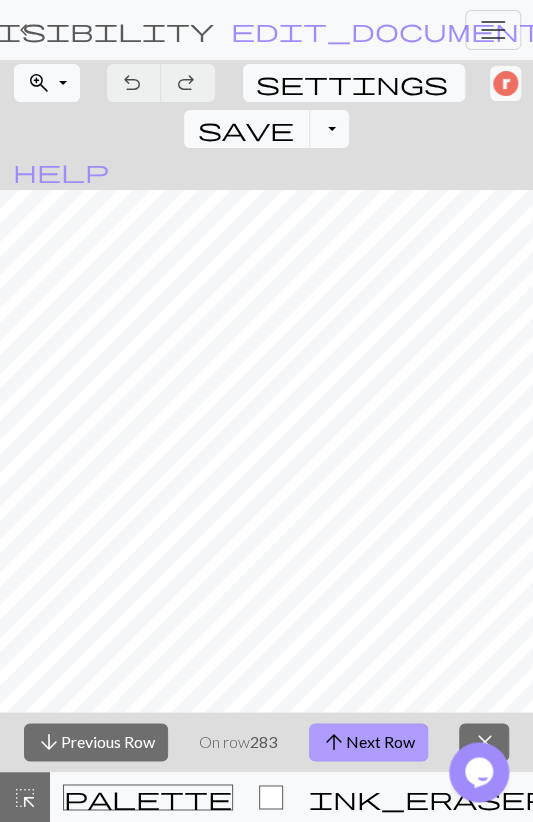 click on "arrow_upward" at bounding box center [334, 742] 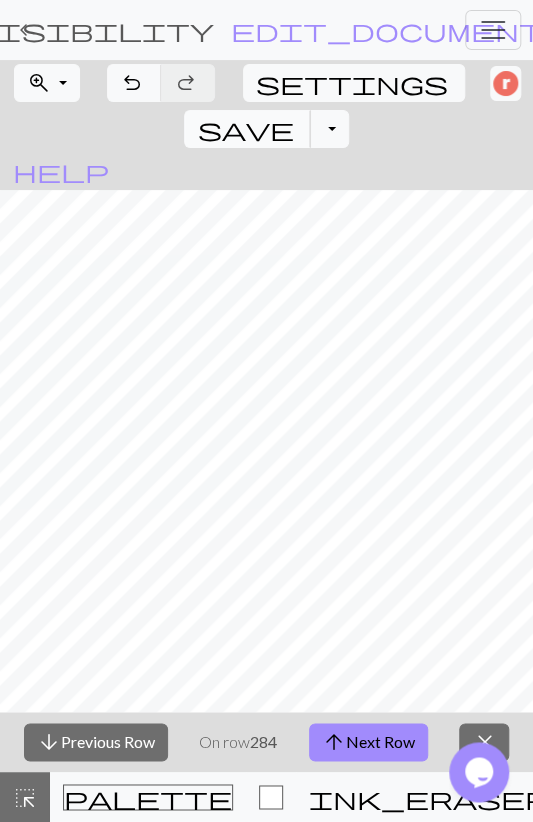 click on "save" at bounding box center (245, 129) 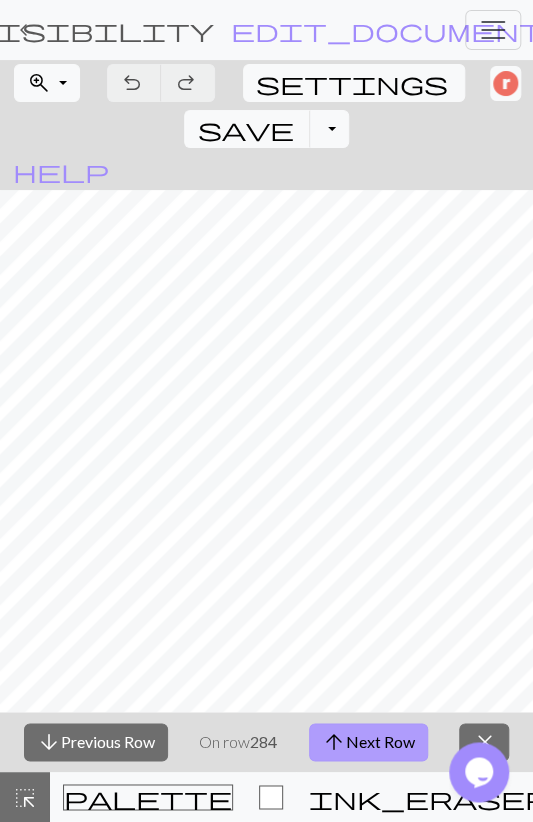 click on "arrow_upward  Next Row" at bounding box center (368, 742) 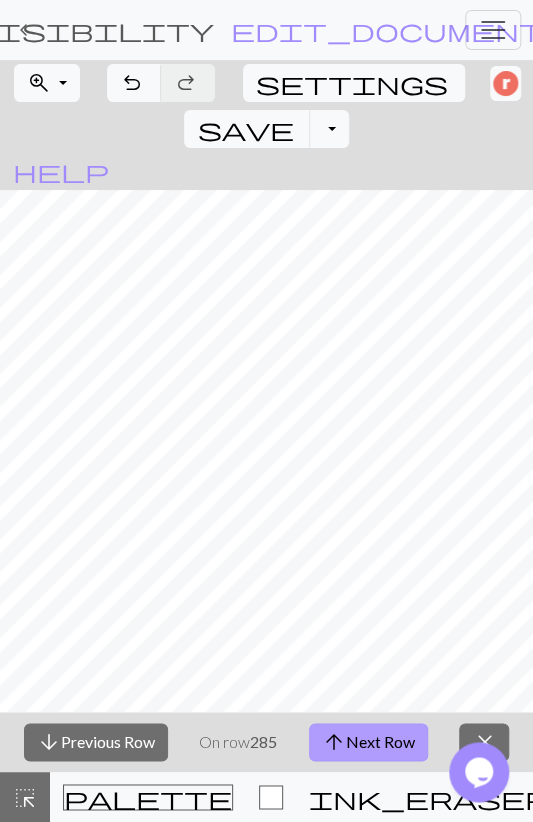 click on "arrow_upward  Next Row" at bounding box center [368, 742] 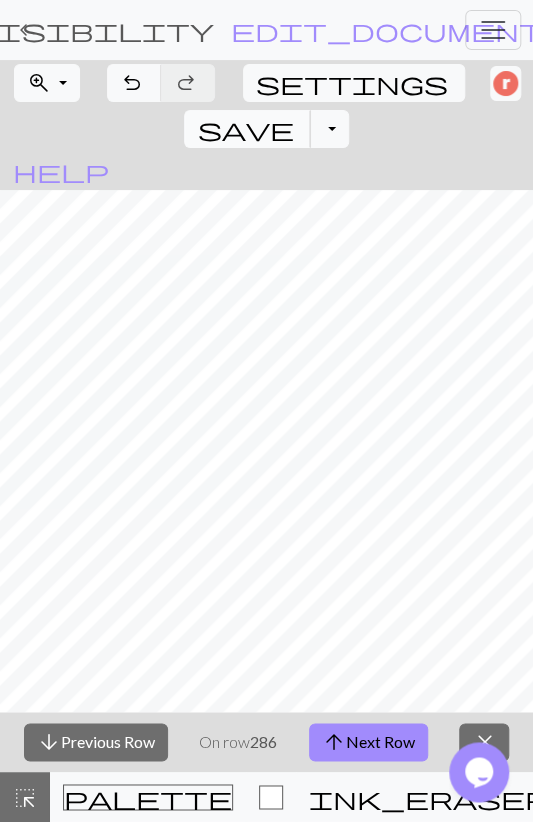 click on "save Save Save" at bounding box center [247, 129] 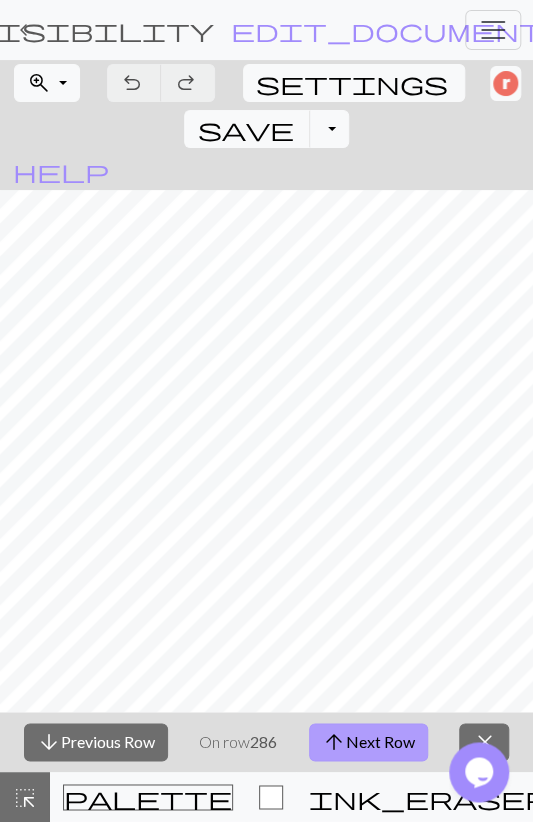 click on "arrow_upward  Next Row" at bounding box center [368, 742] 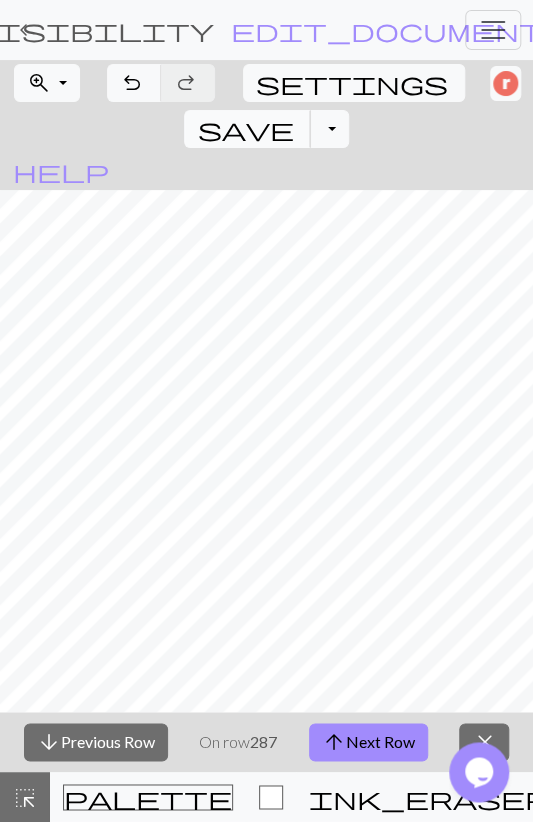 click on "save" at bounding box center [245, 129] 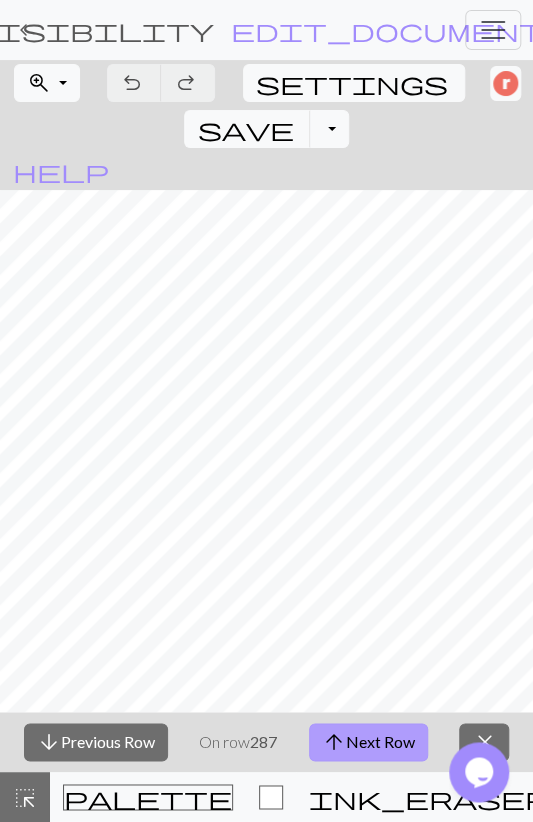 click on "arrow_upward  Next Row" at bounding box center [368, 742] 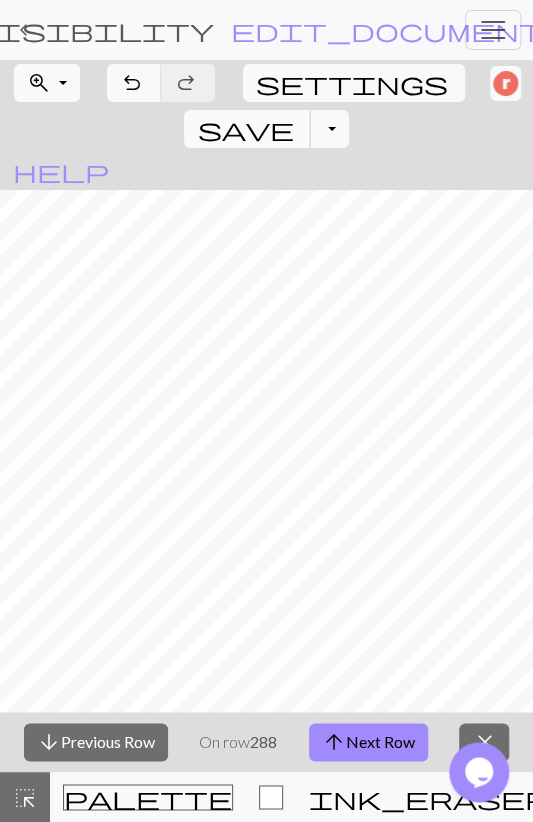 click on "save Save Save" at bounding box center [247, 129] 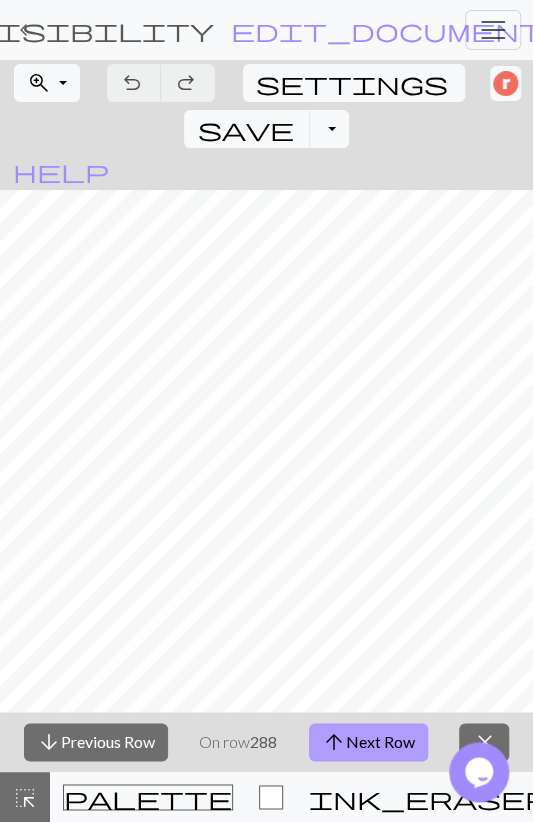 drag, startPoint x: 367, startPoint y: 743, endPoint x: 367, endPoint y: 730, distance: 13 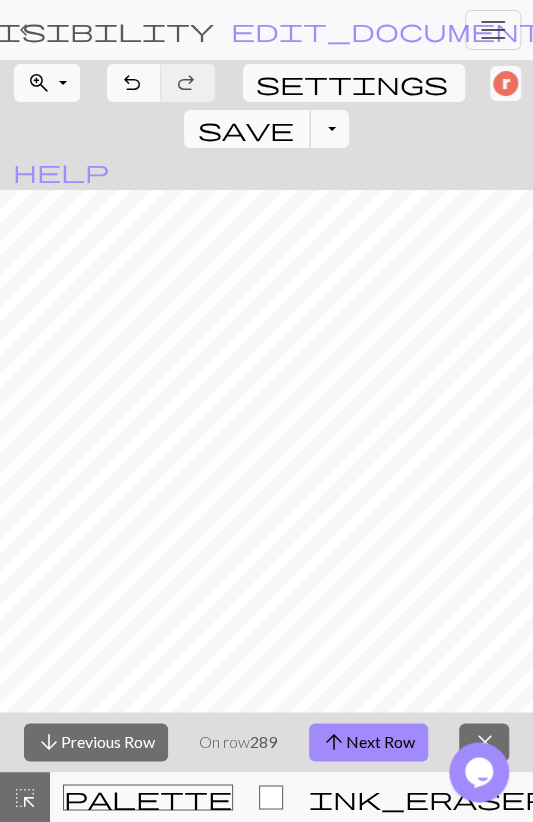click on "save" at bounding box center [245, 129] 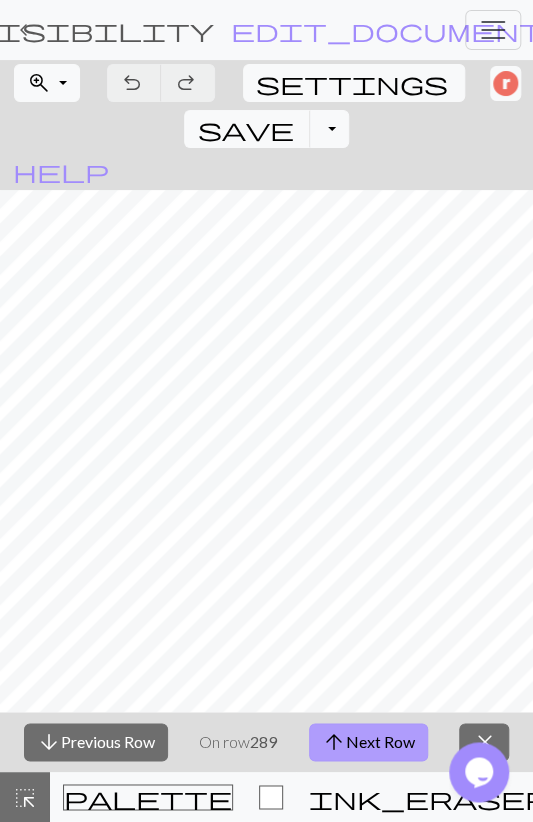 click on "arrow_upward  Next Row" at bounding box center (368, 742) 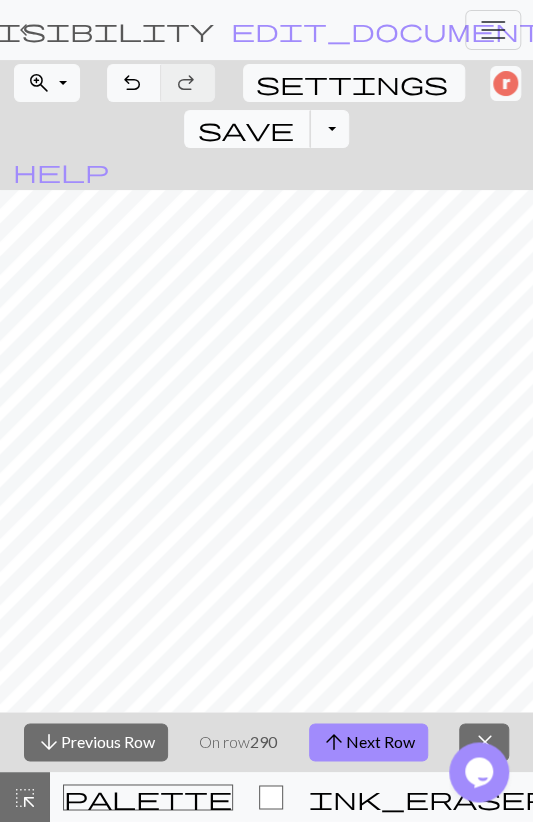 click on "save" at bounding box center (245, 129) 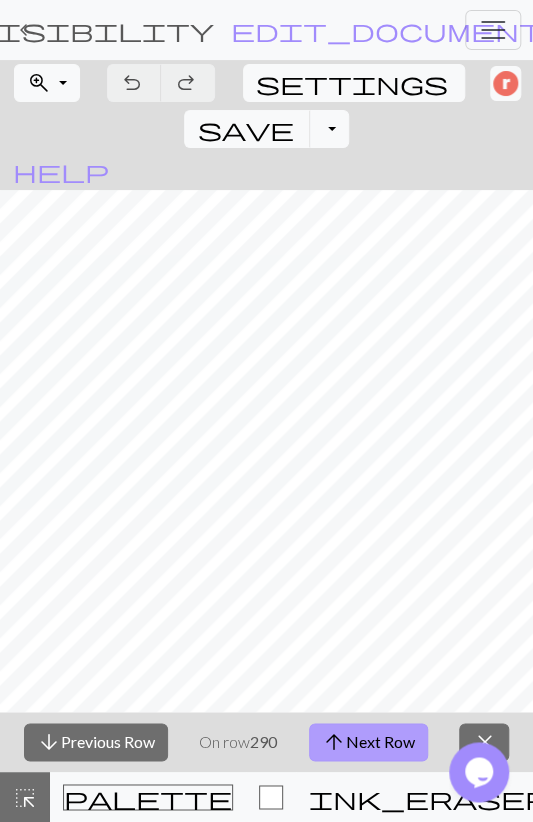 click on "arrow_upward  Next Row" at bounding box center (368, 742) 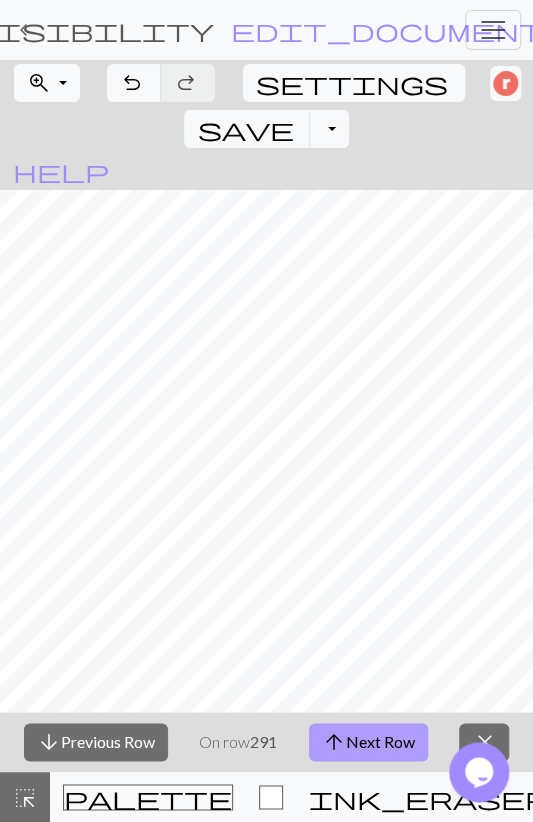 click on "arrow_upward  Next Row" at bounding box center (368, 742) 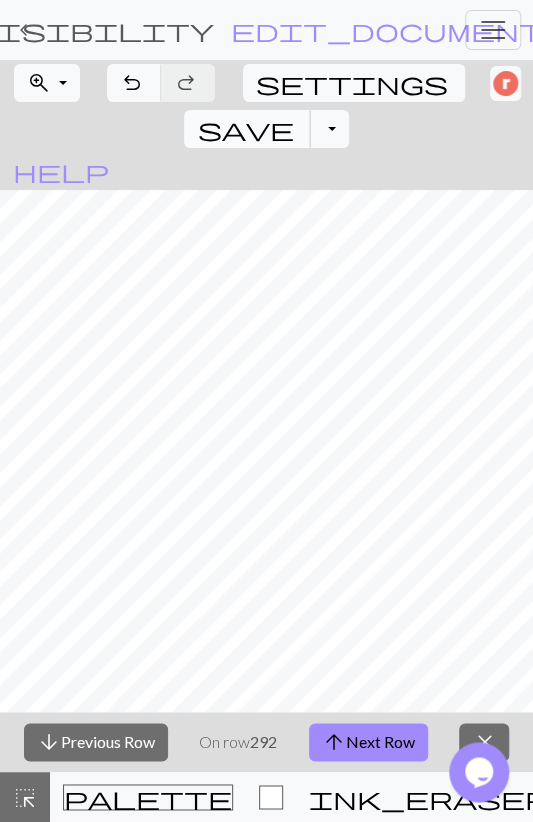 click on "save" at bounding box center (245, 129) 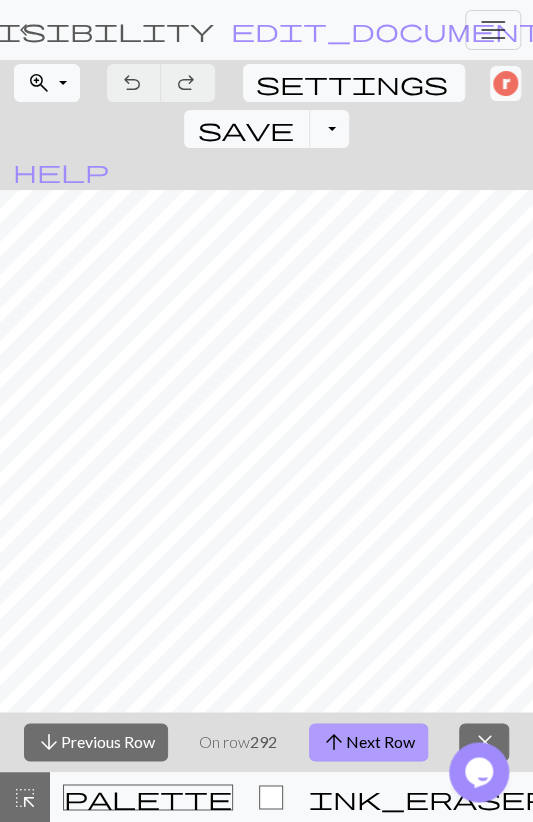 click on "arrow_upward  Next Row" at bounding box center (368, 742) 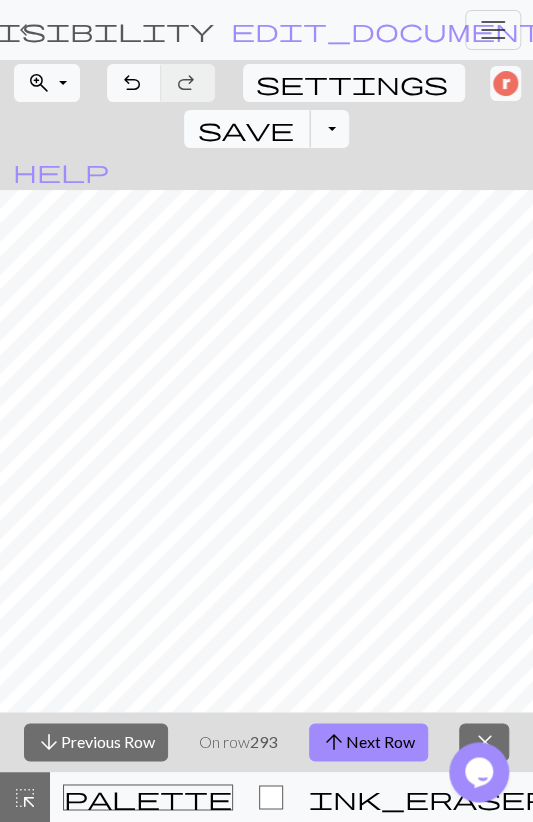 click on "save" at bounding box center (245, 129) 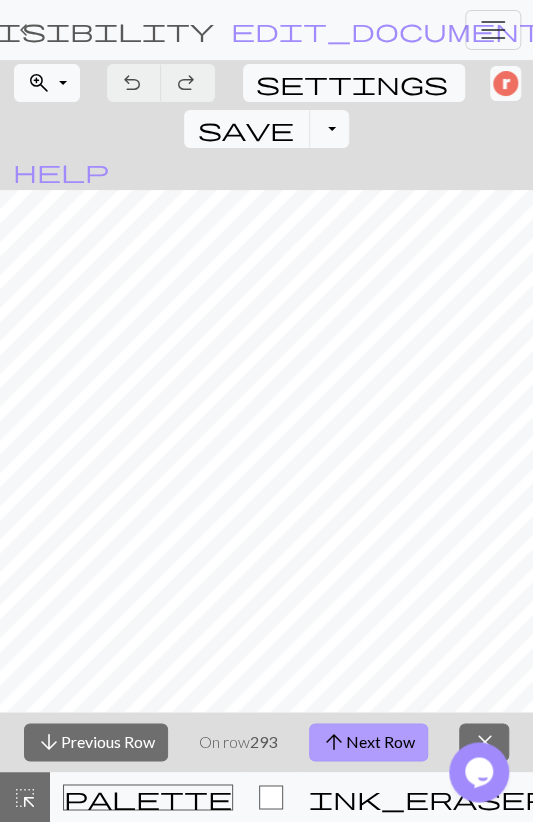 click on "arrow_upward  Next Row" at bounding box center [368, 742] 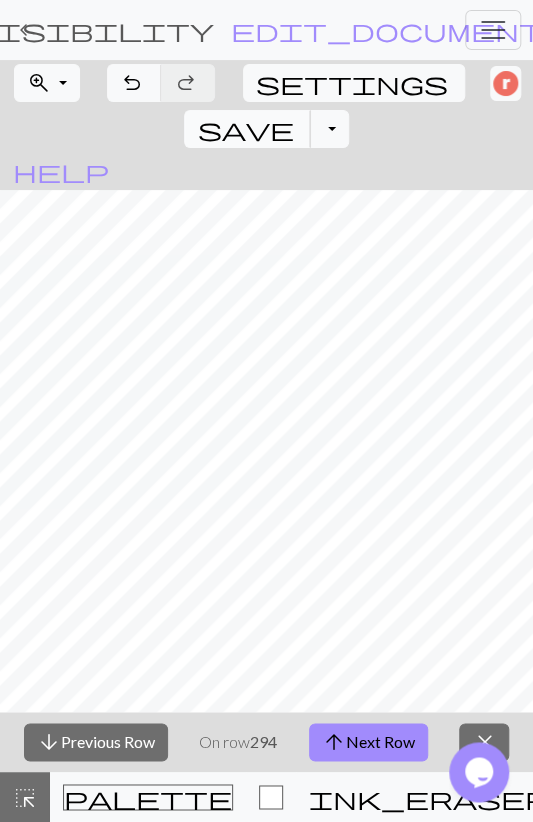 click on "save Save Save" at bounding box center (247, 129) 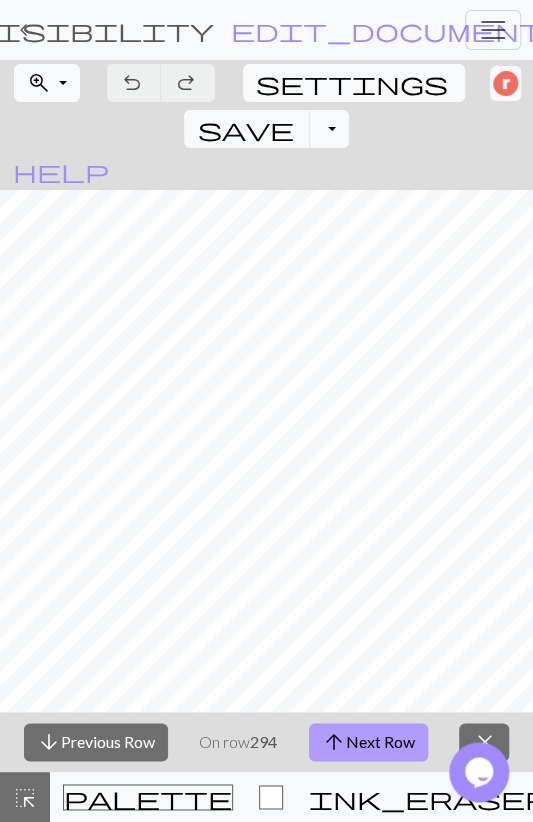 click on "arrow_upward  Next Row" at bounding box center [368, 742] 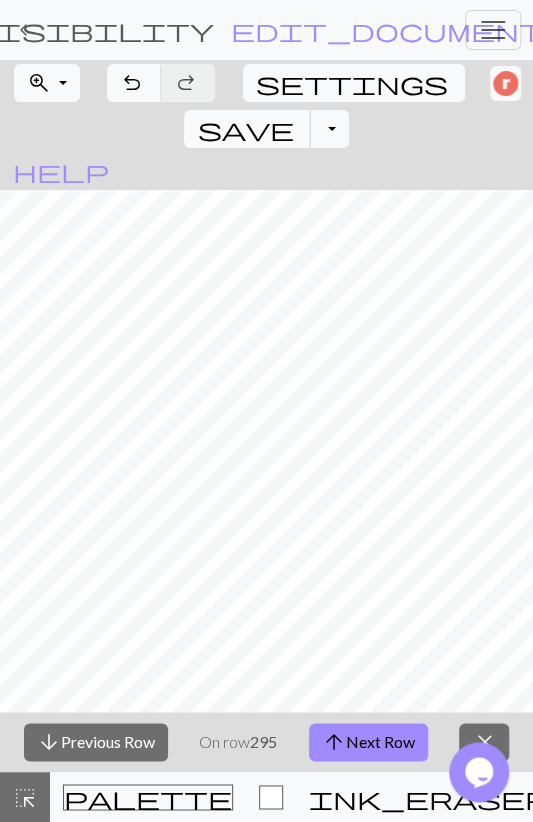 click on "save" at bounding box center (245, 129) 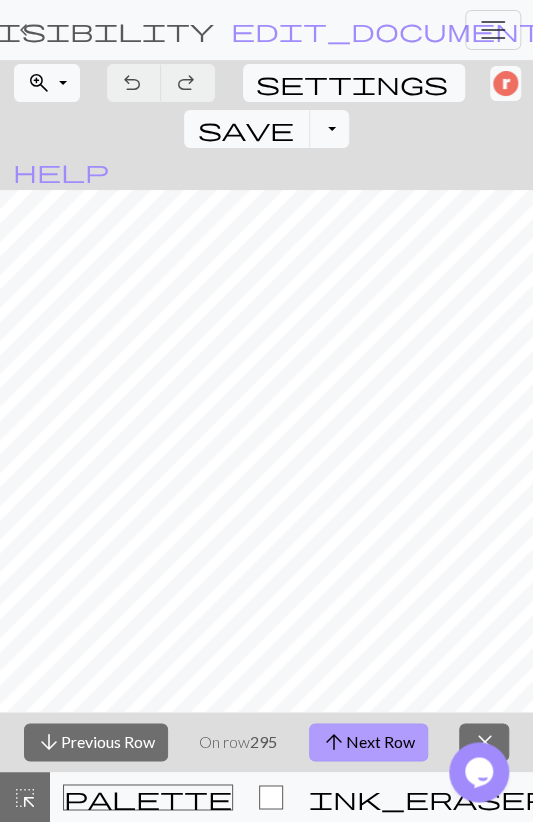 click on "arrow_upward  Next Row" at bounding box center (368, 742) 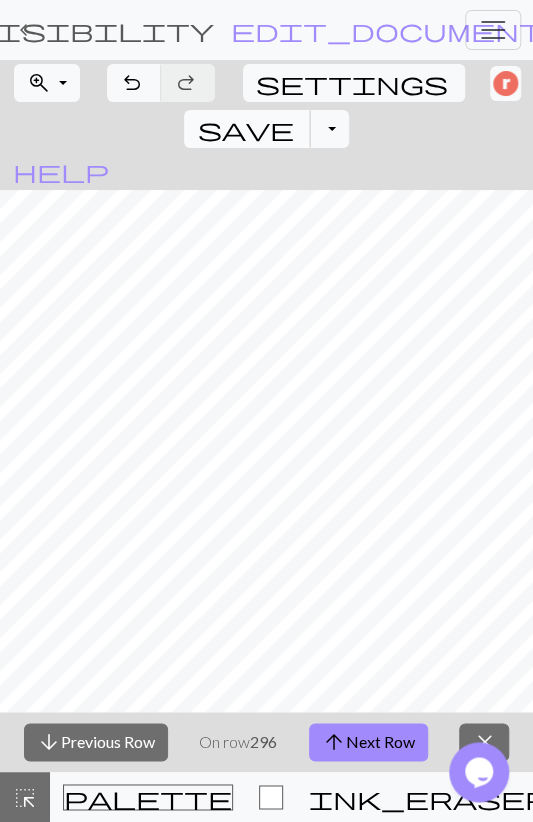 click on "save" at bounding box center [245, 129] 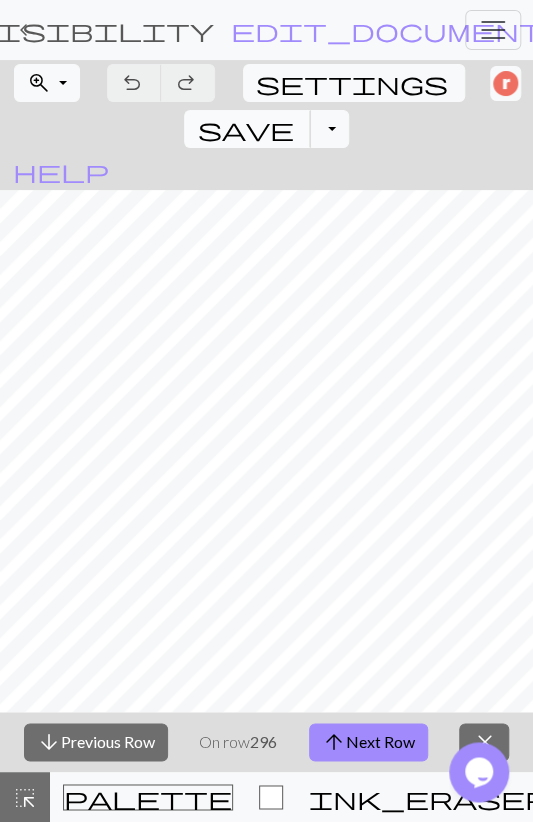 type 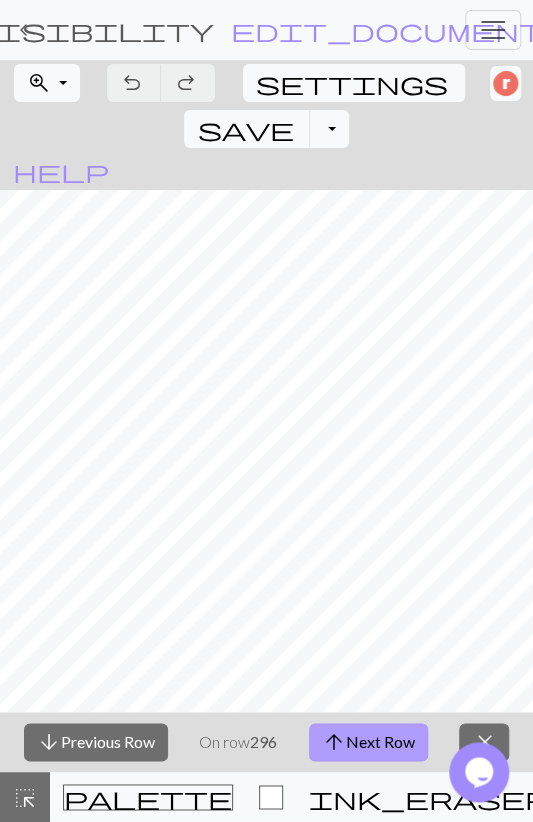 click on "arrow_upward  Next Row" at bounding box center (368, 742) 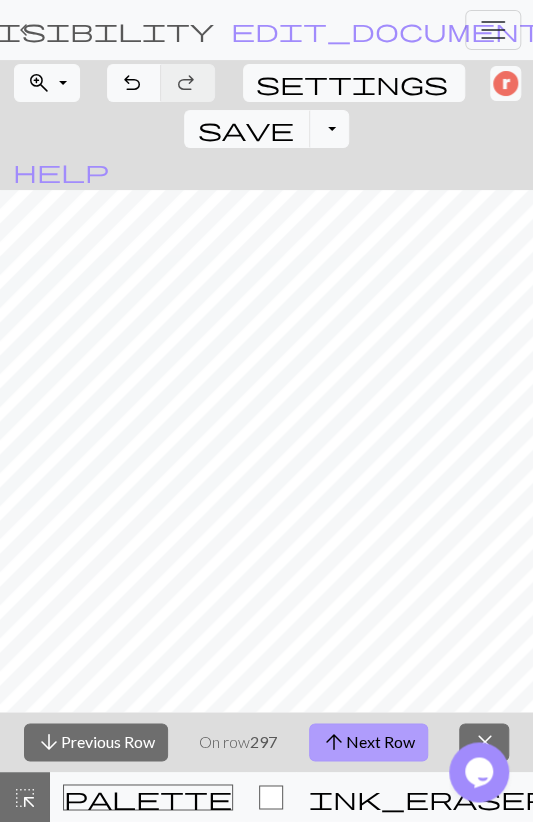 click on "arrow_upward  Next Row" at bounding box center (368, 742) 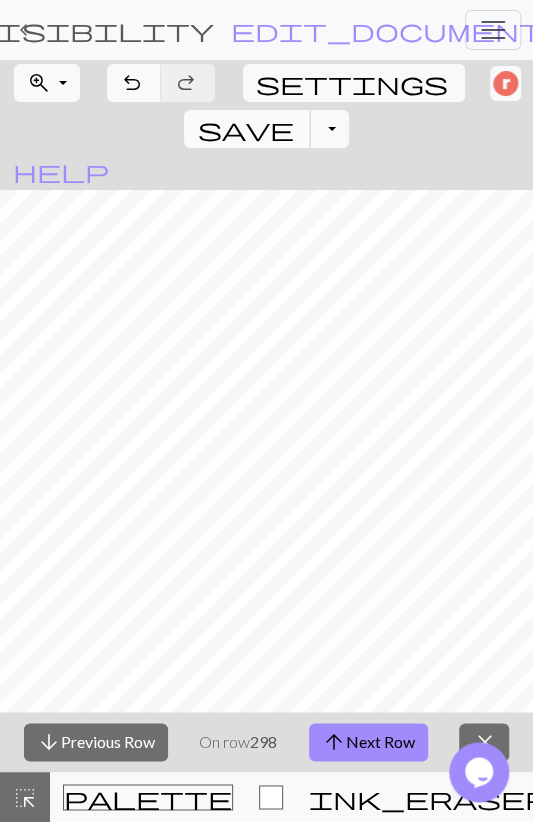 click on "save" at bounding box center (245, 129) 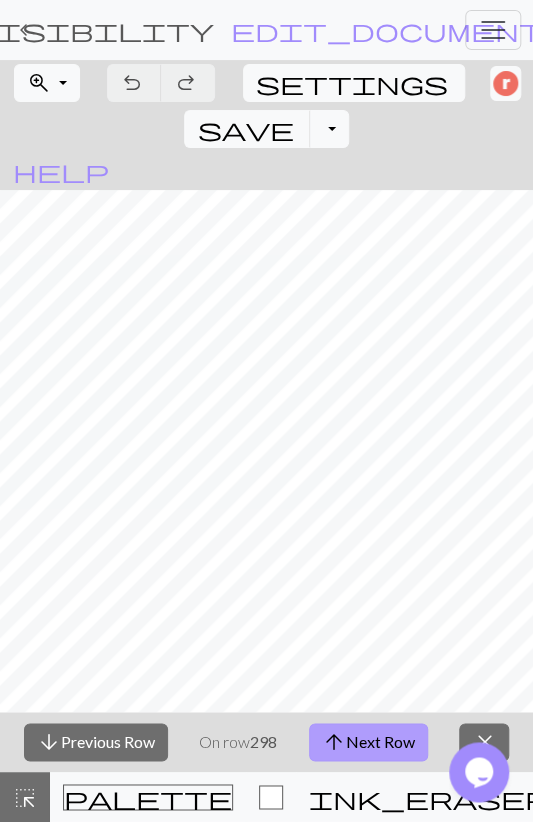 click on "arrow_upward  Next Row" at bounding box center [368, 742] 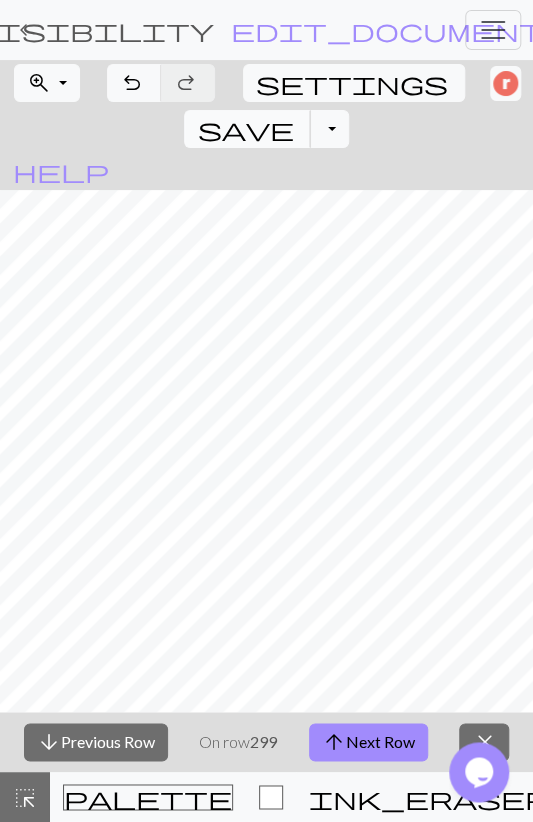 click on "save" at bounding box center [245, 129] 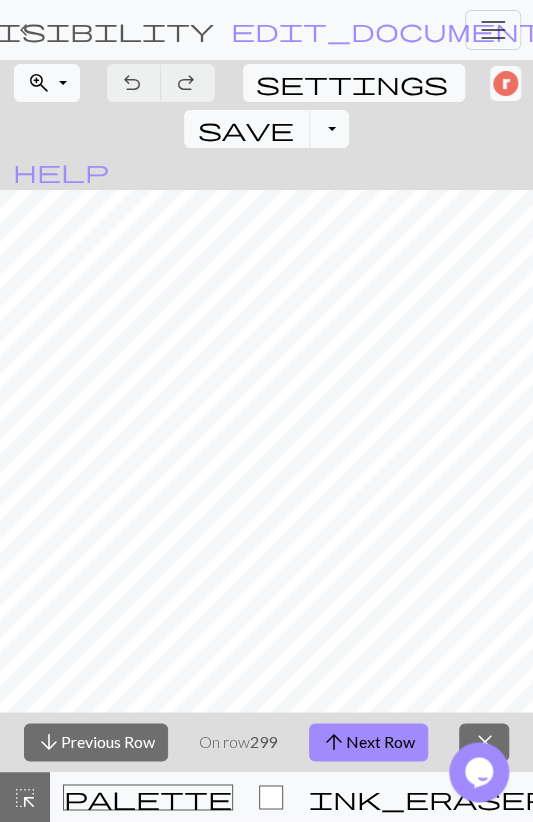 click on "palette   Colour   Colour" at bounding box center [148, 797] 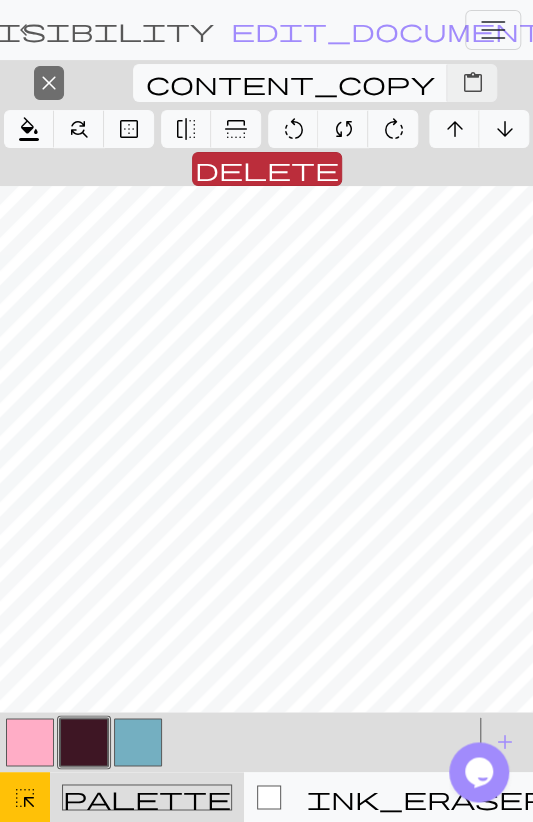 click on "delete" at bounding box center (267, 169) 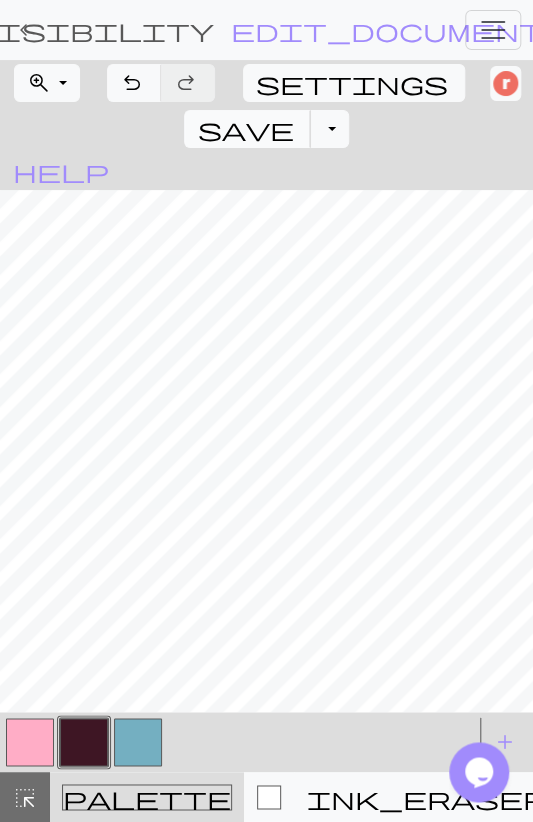 click on "save" at bounding box center [245, 129] 